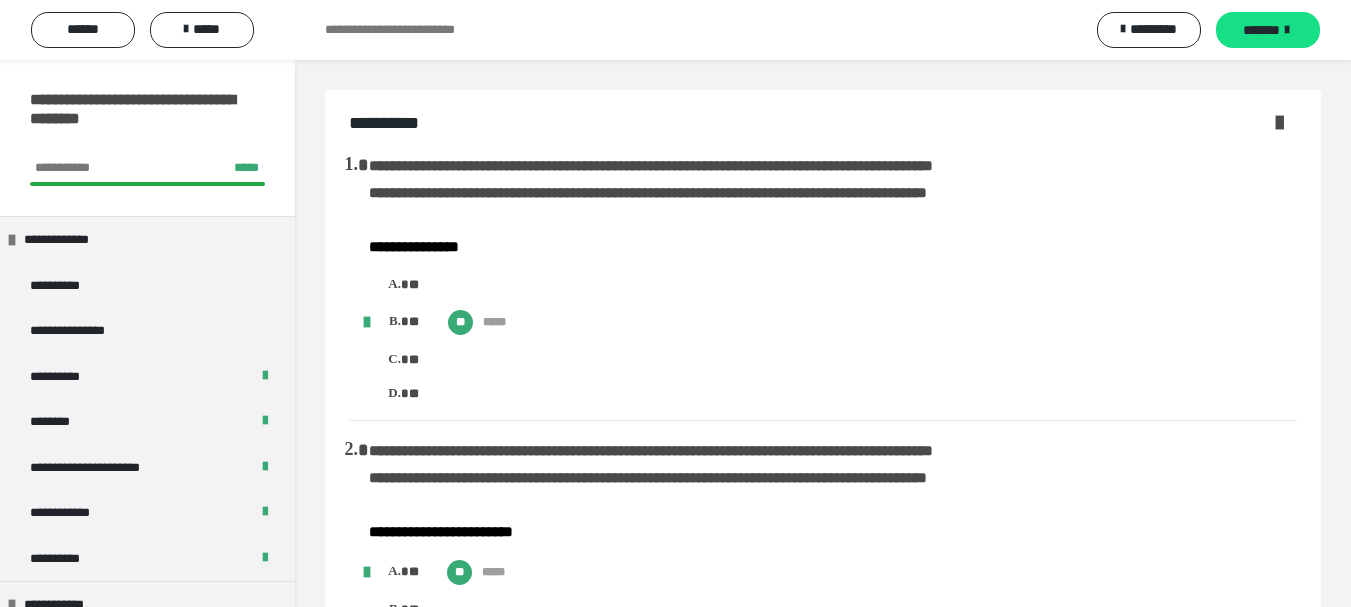 scroll, scrollTop: 3526, scrollLeft: 0, axis: vertical 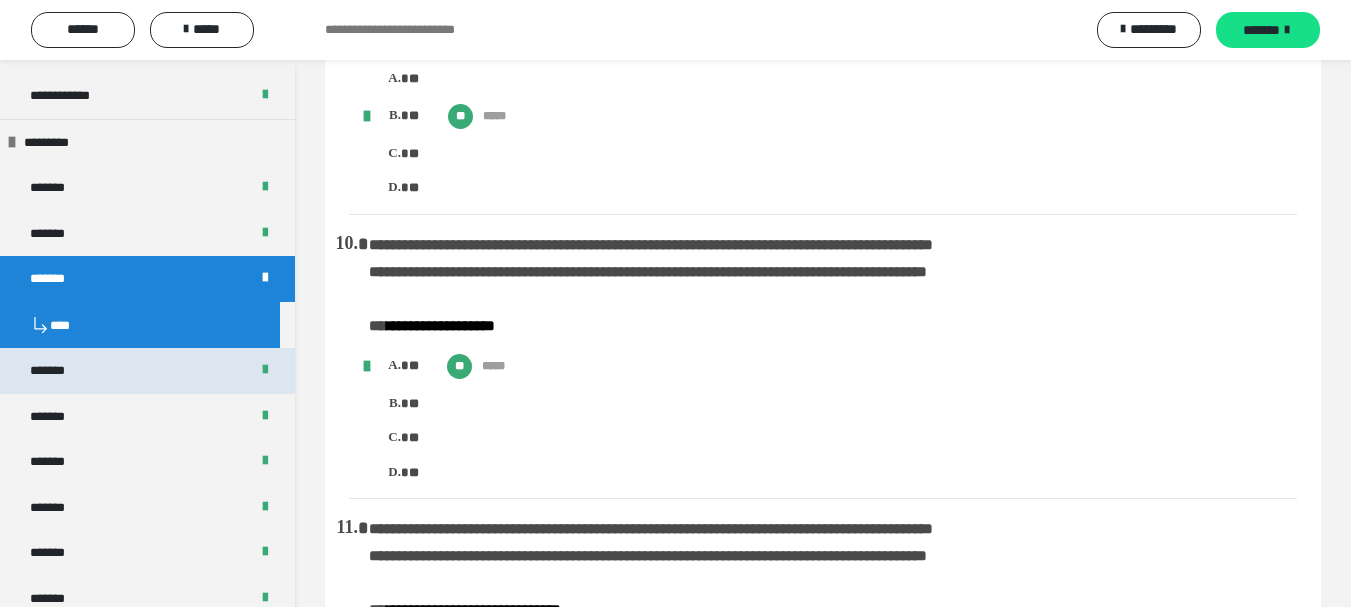 click on "*******" at bounding box center (147, 371) 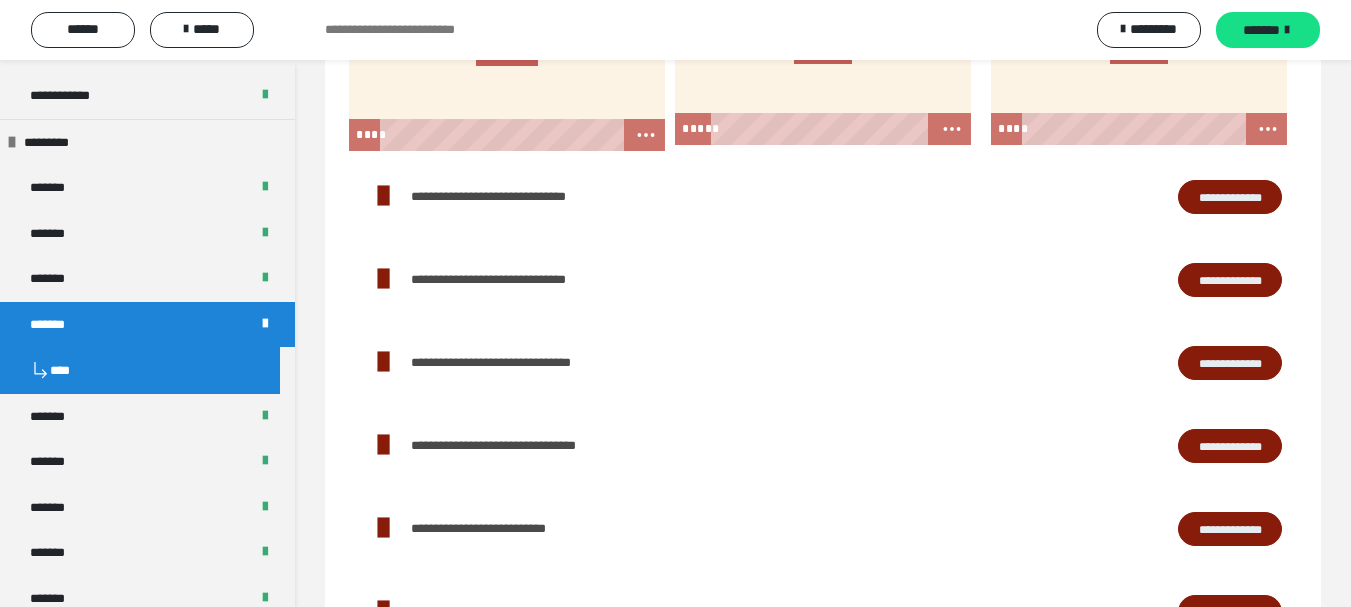 scroll, scrollTop: 8, scrollLeft: 0, axis: vertical 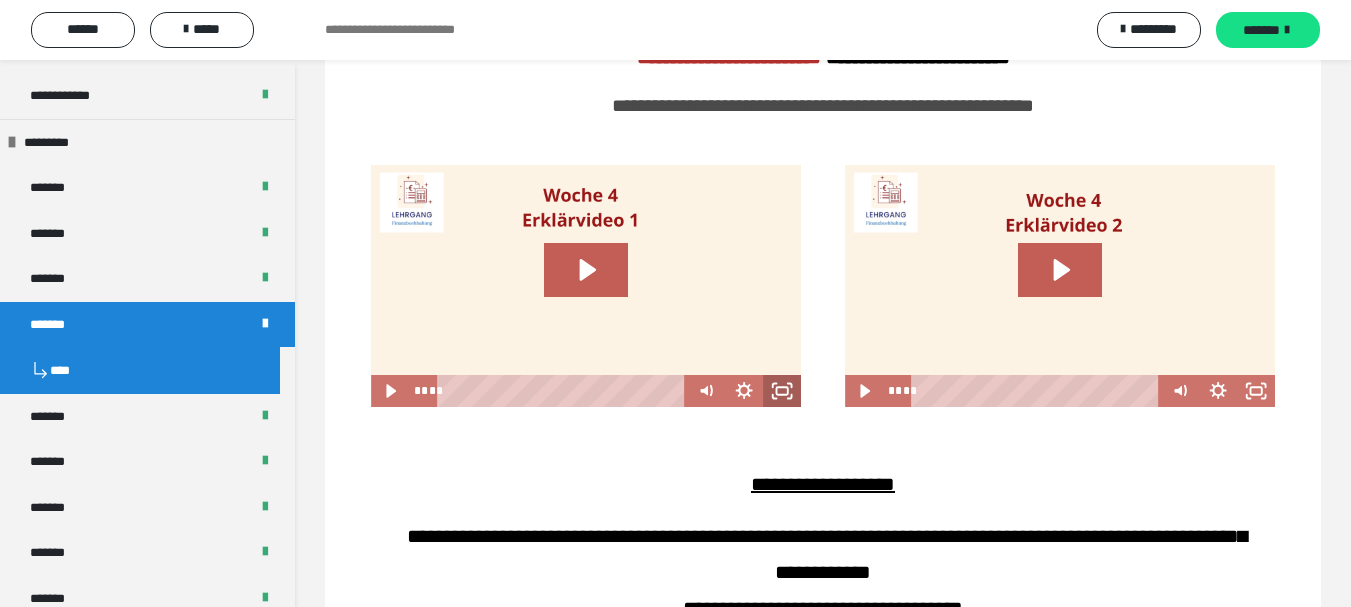 click 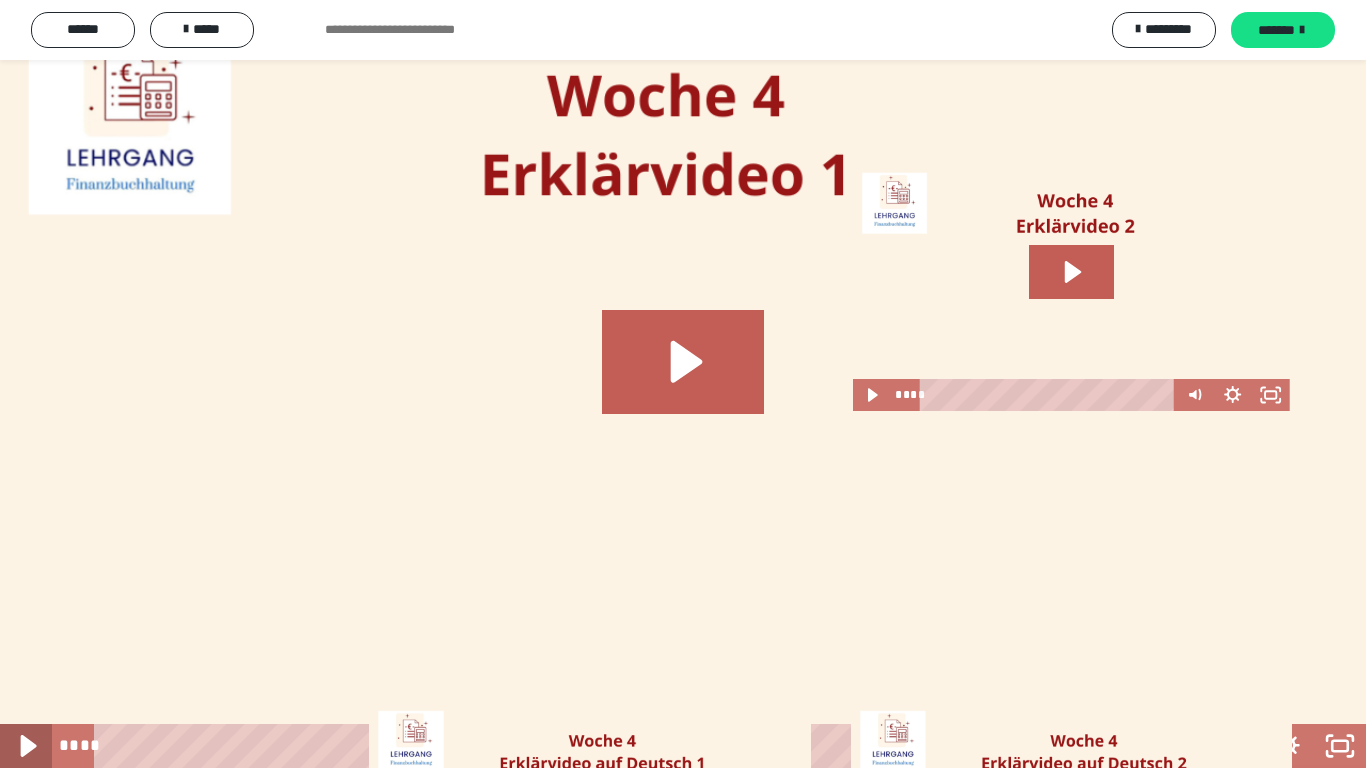 click 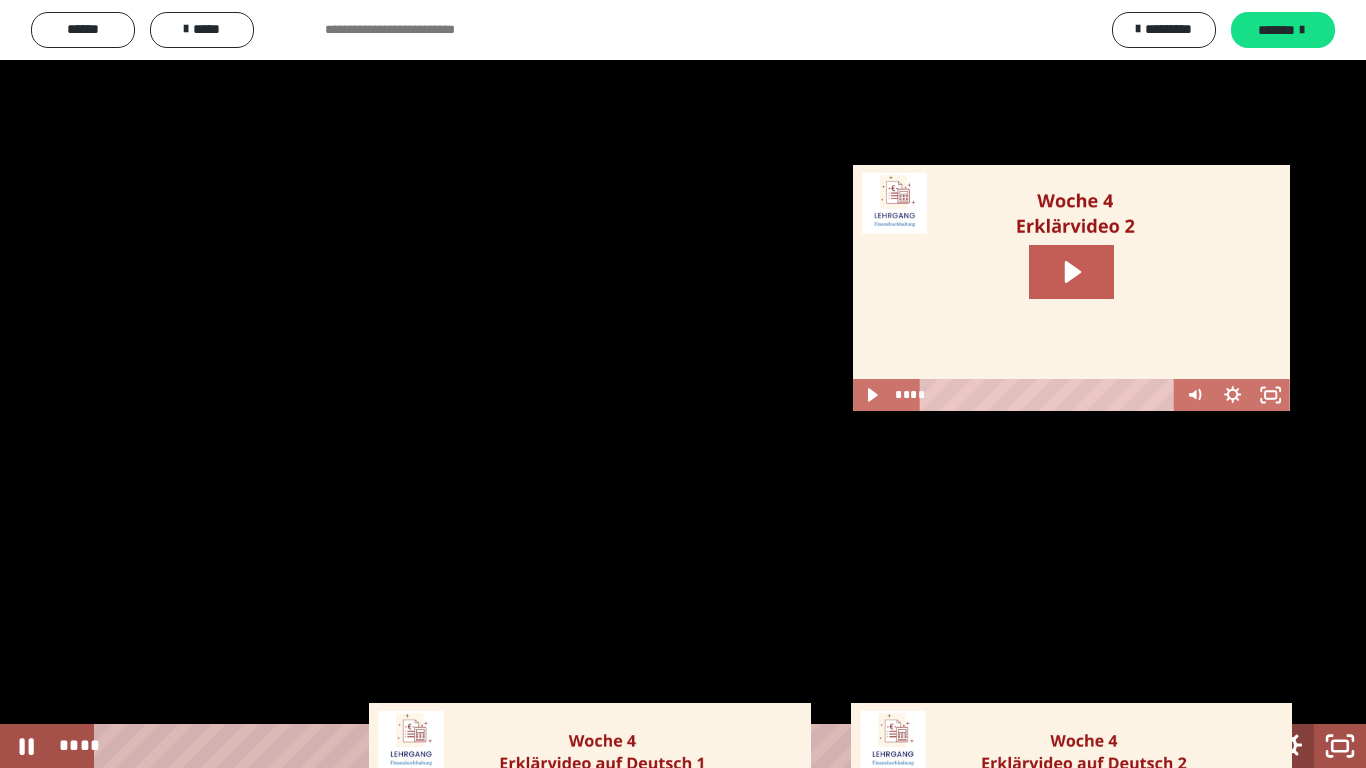 click 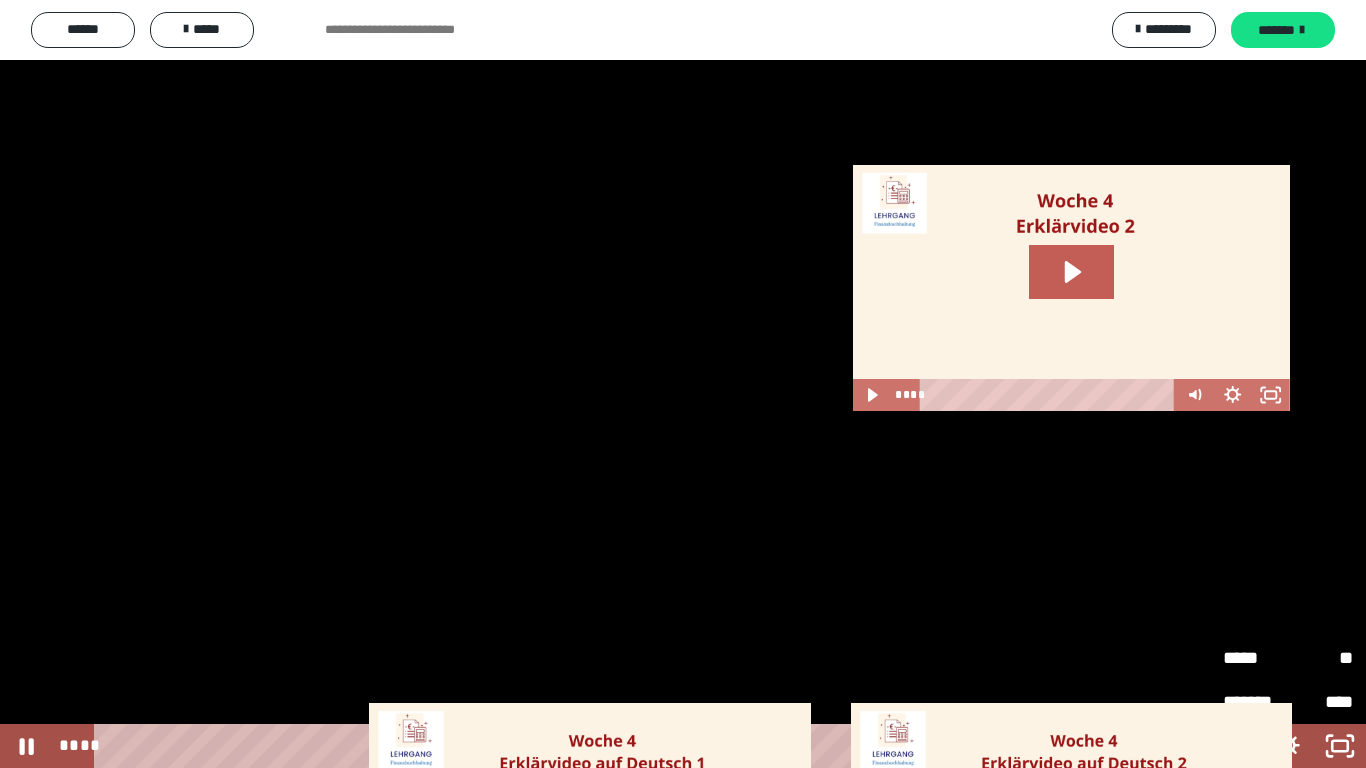 click on "*****" at bounding box center [1255, 658] 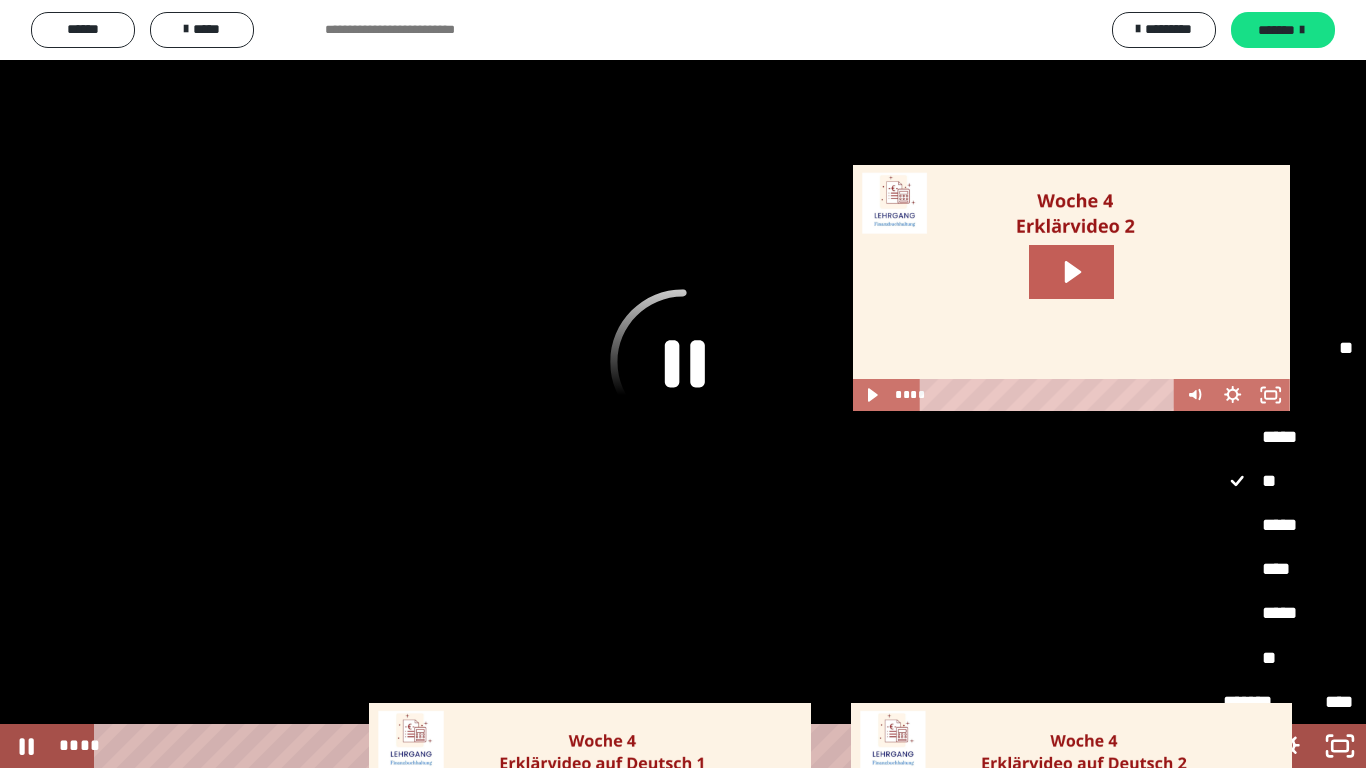 click on "****" at bounding box center (1288, 570) 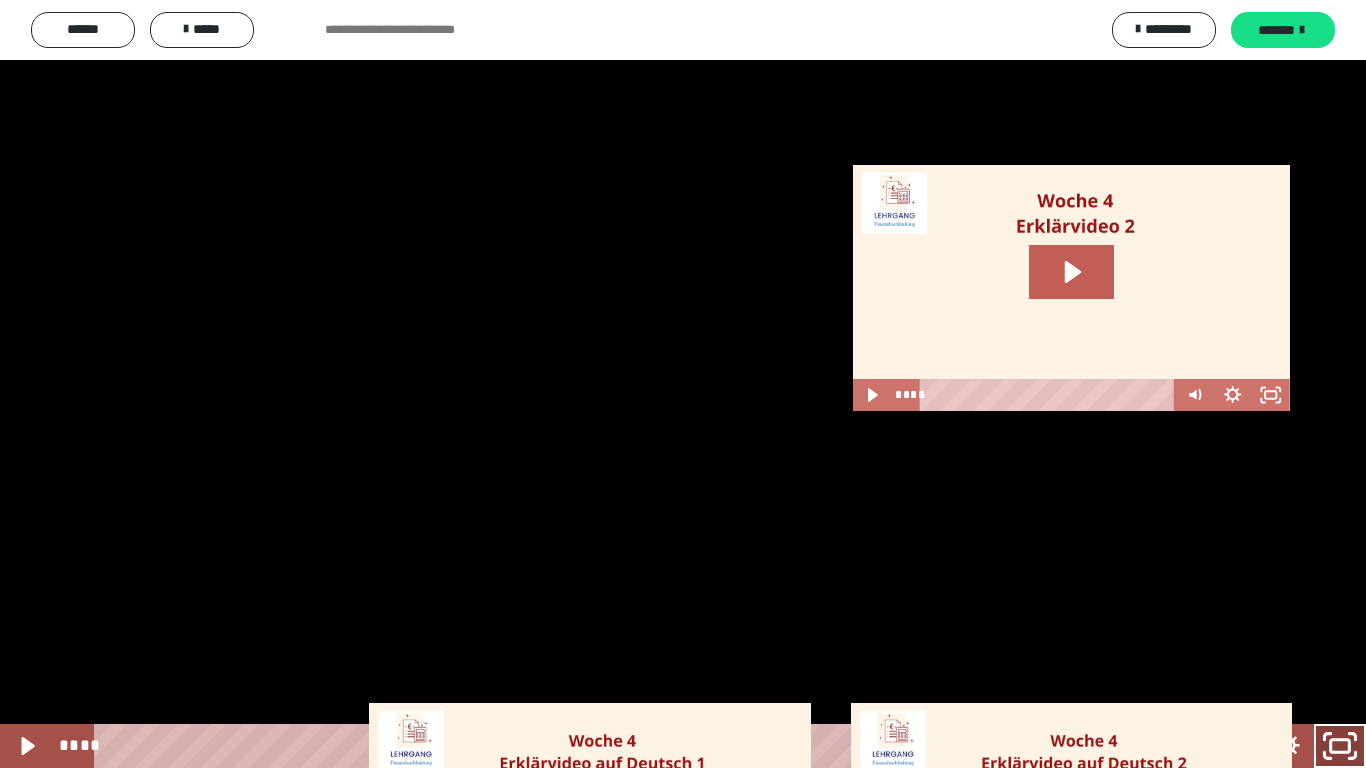 click 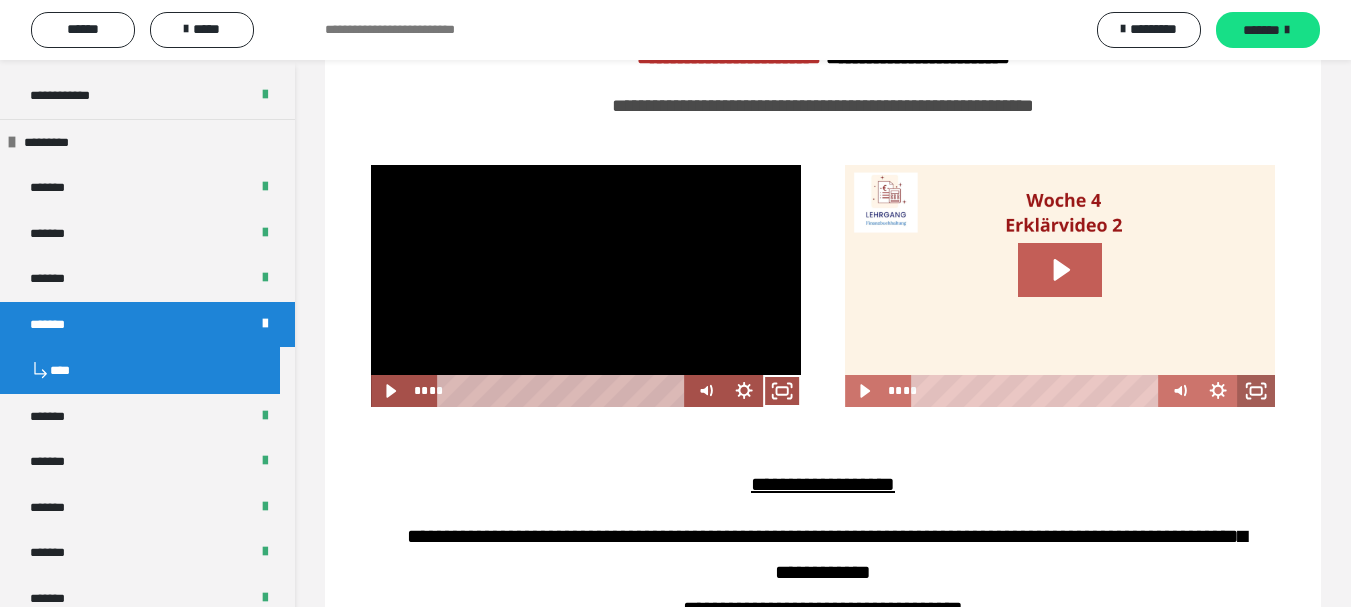 click 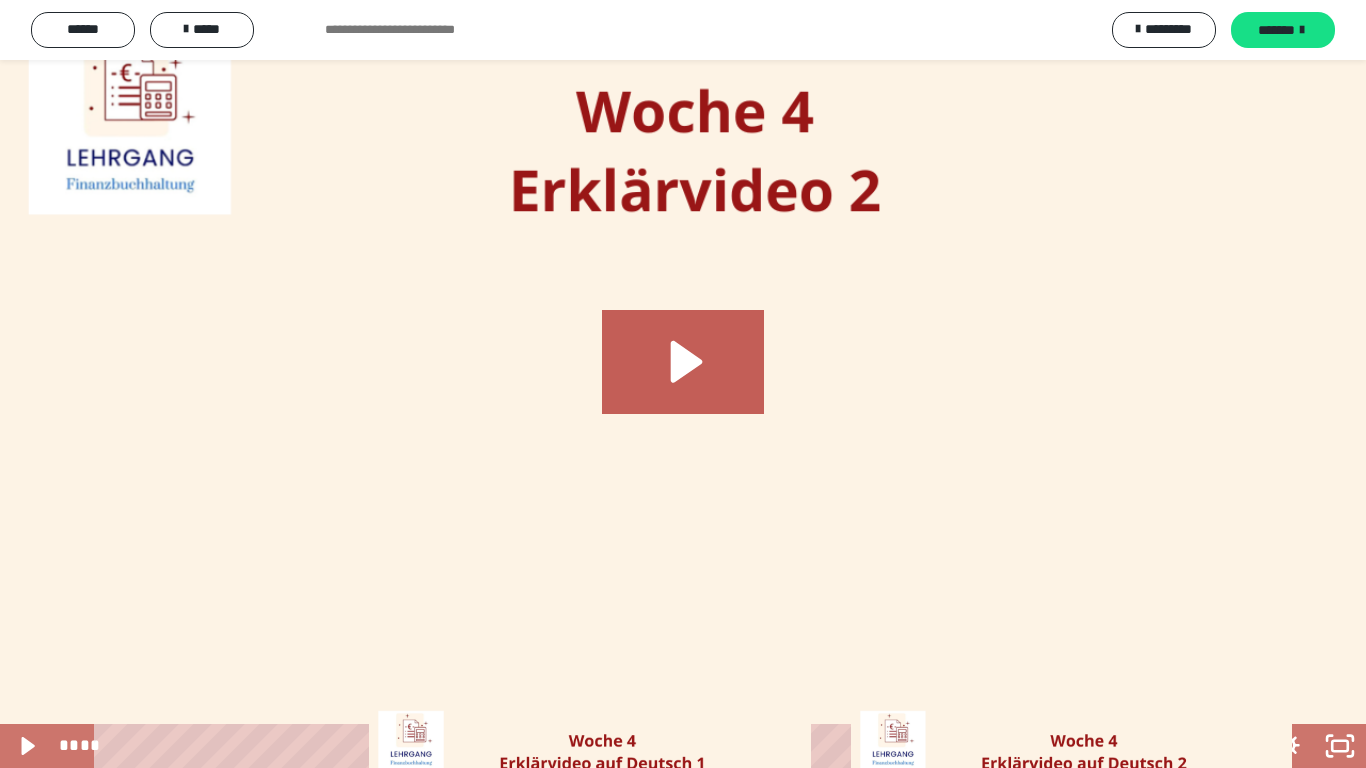 drag, startPoint x: 142, startPoint y: 742, endPoint x: 68, endPoint y: 720, distance: 77.201035 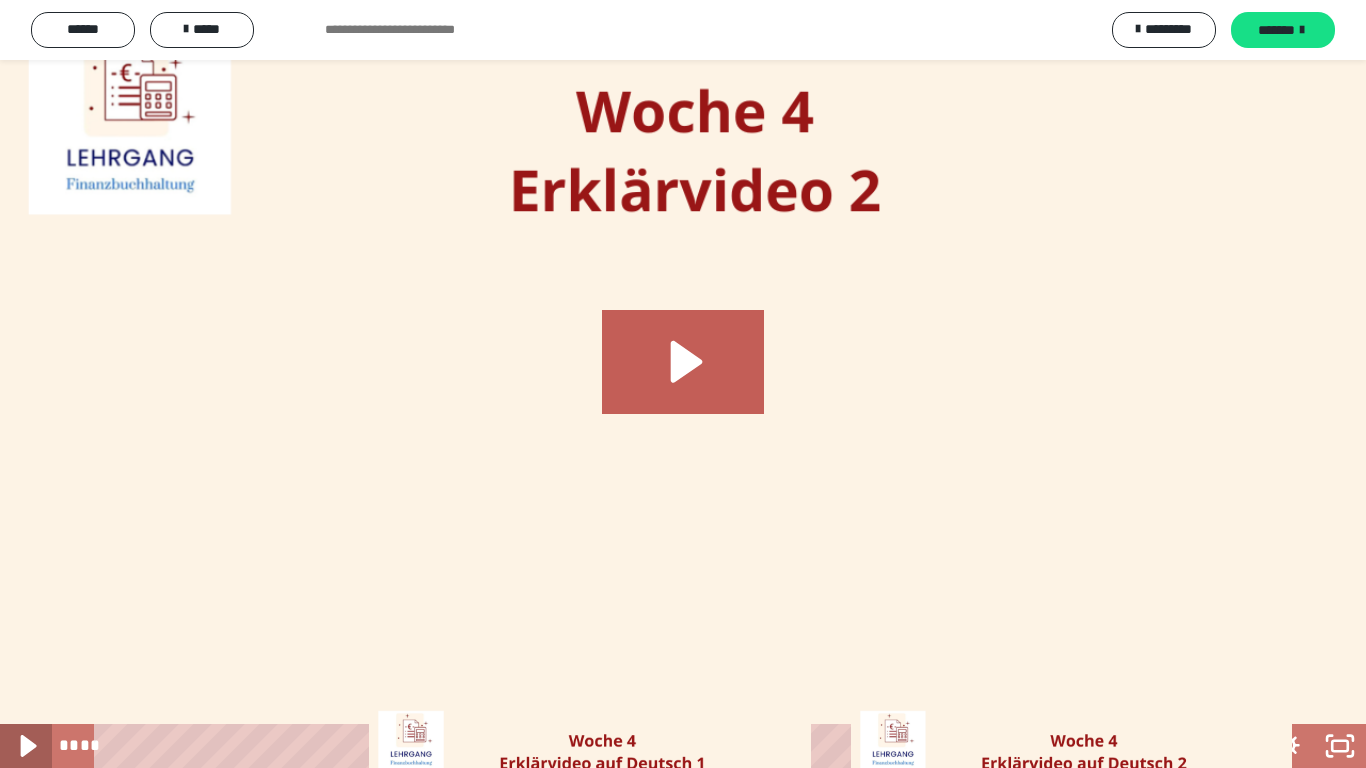 click 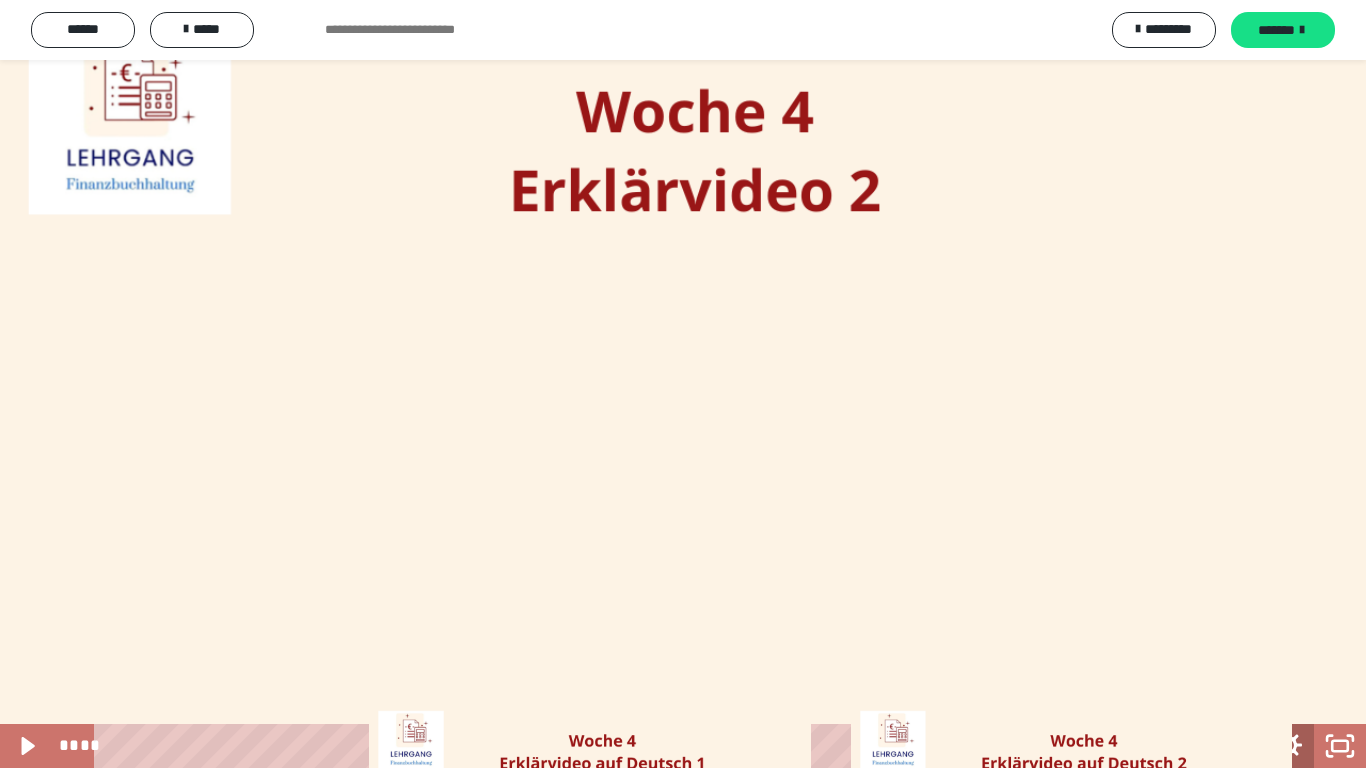 click 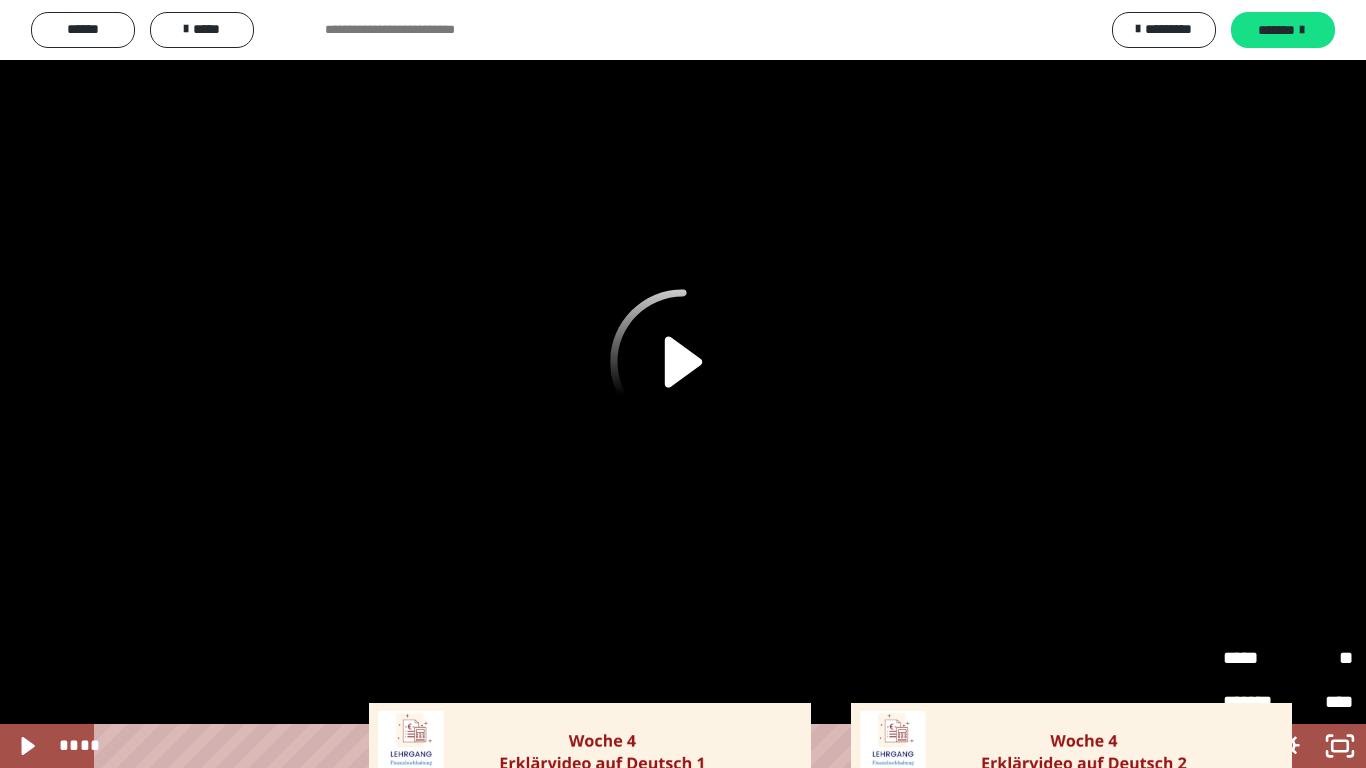 click on "*****" at bounding box center [1255, 658] 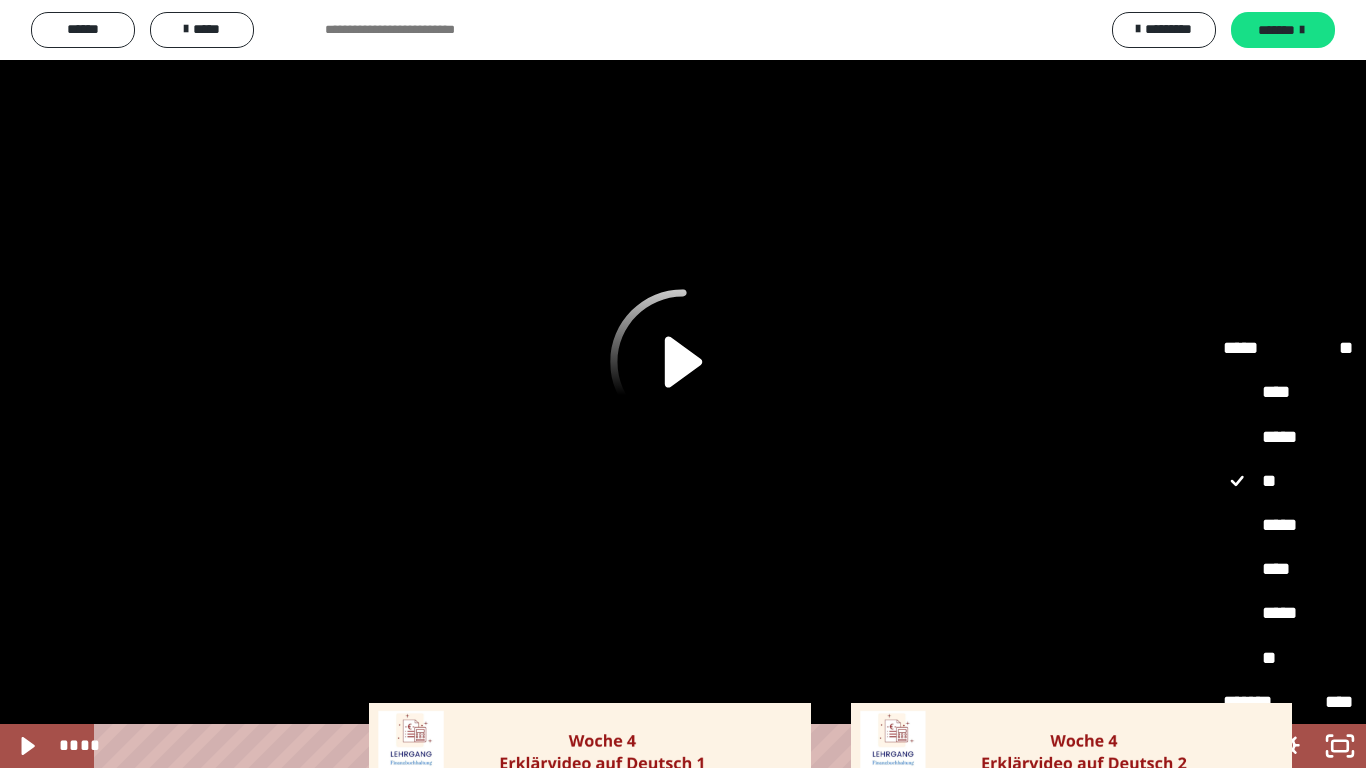 click on "****" at bounding box center [1288, 570] 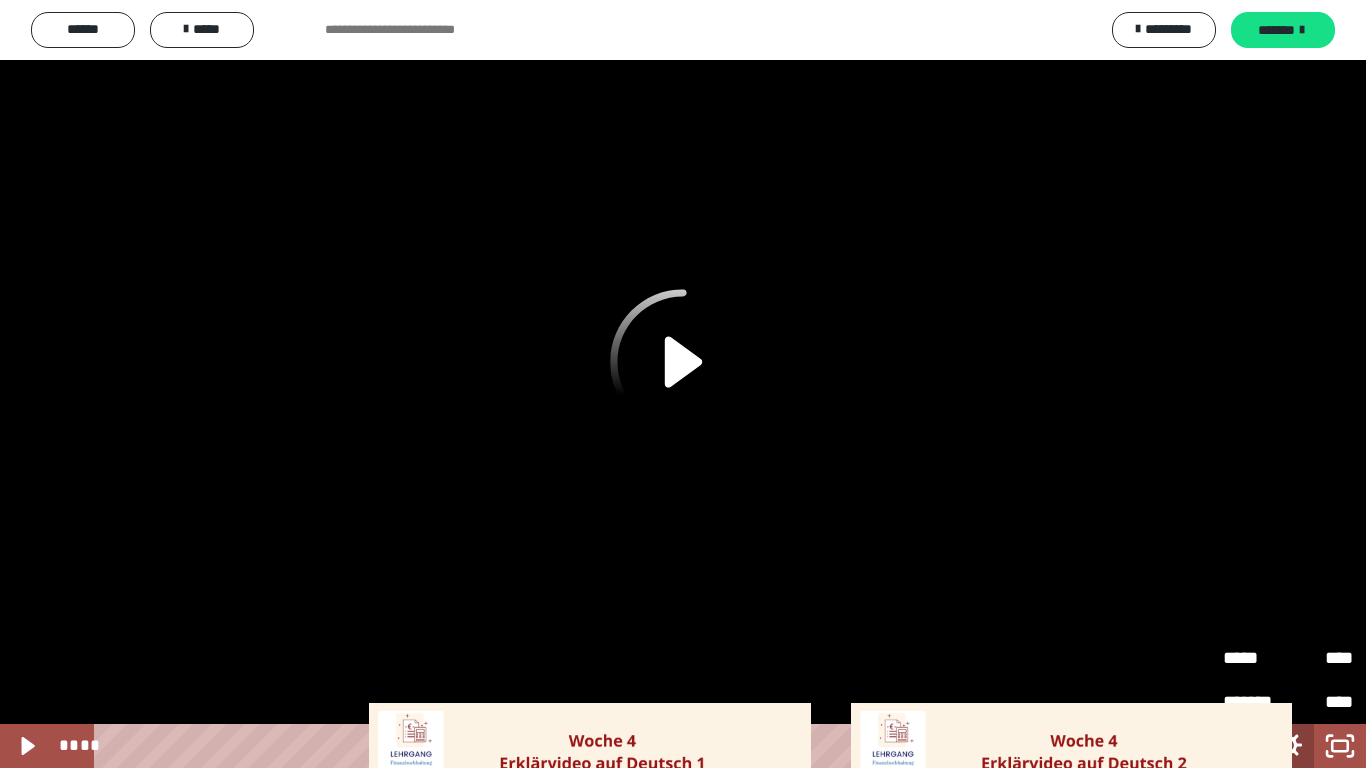 click 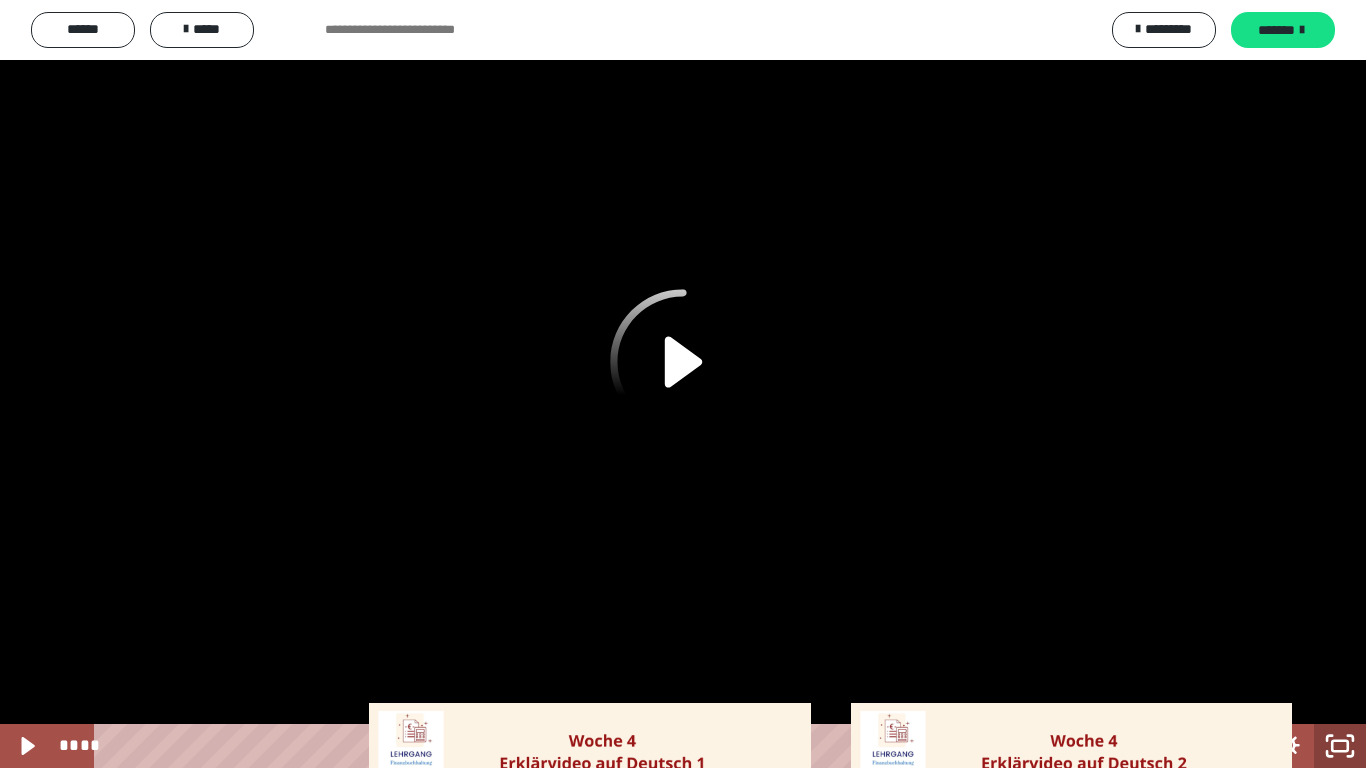 click 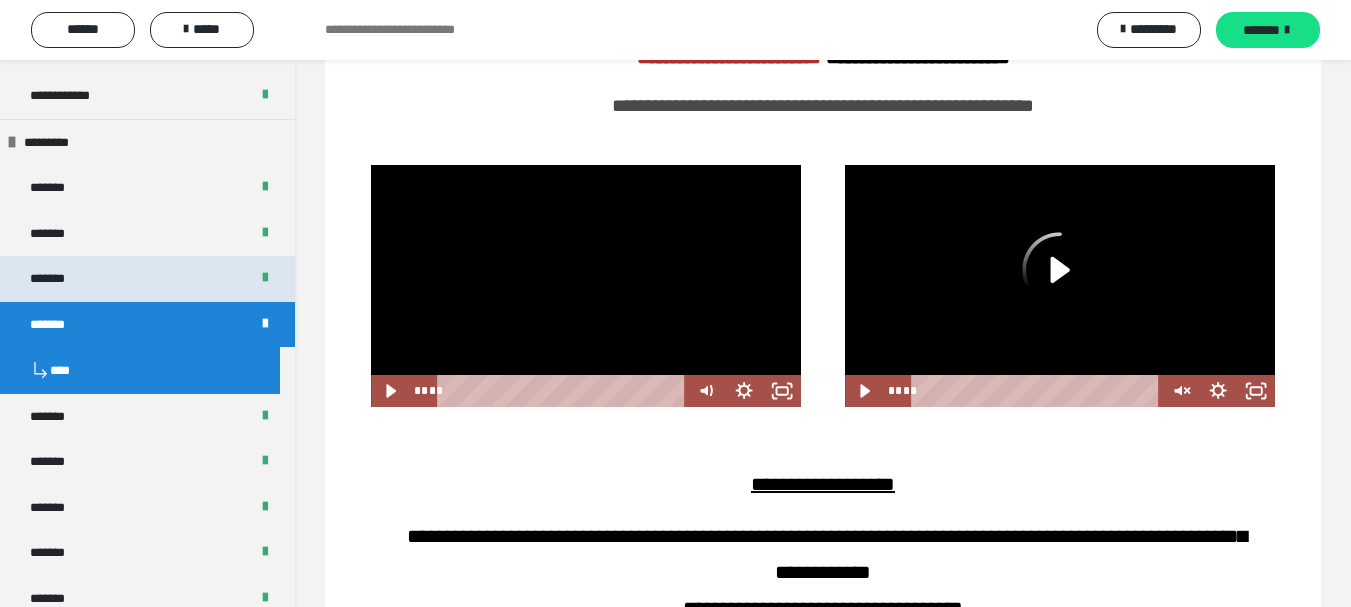 click on "*******" at bounding box center (147, 279) 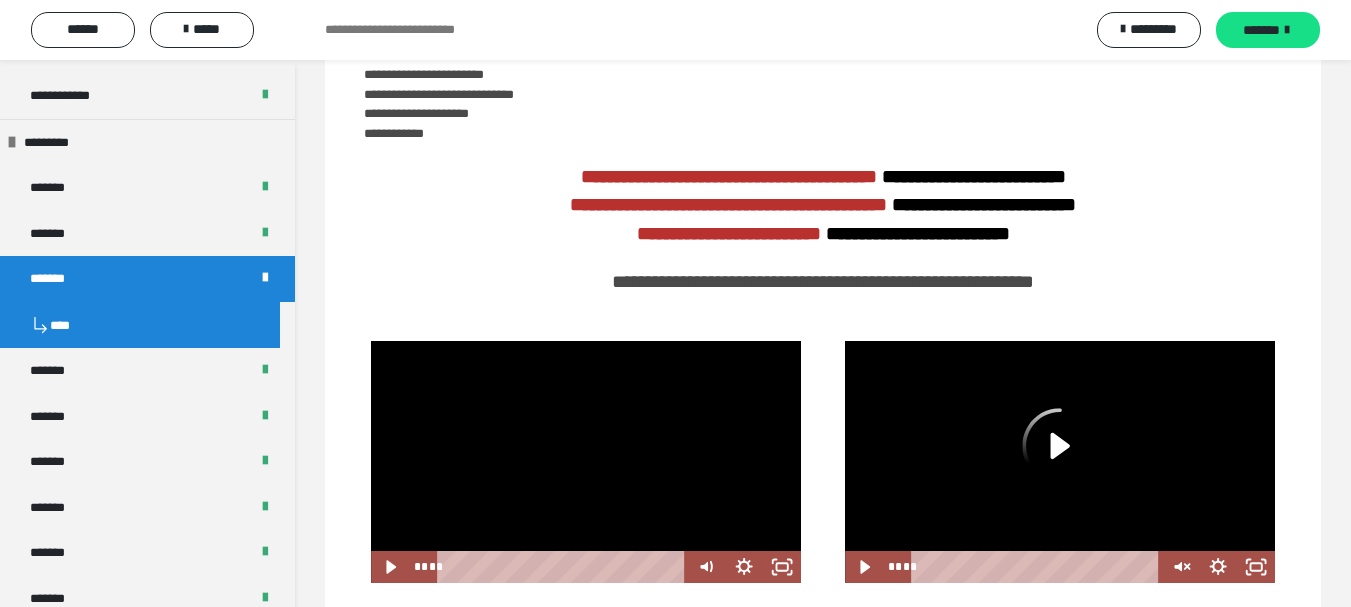 scroll, scrollTop: 1276, scrollLeft: 0, axis: vertical 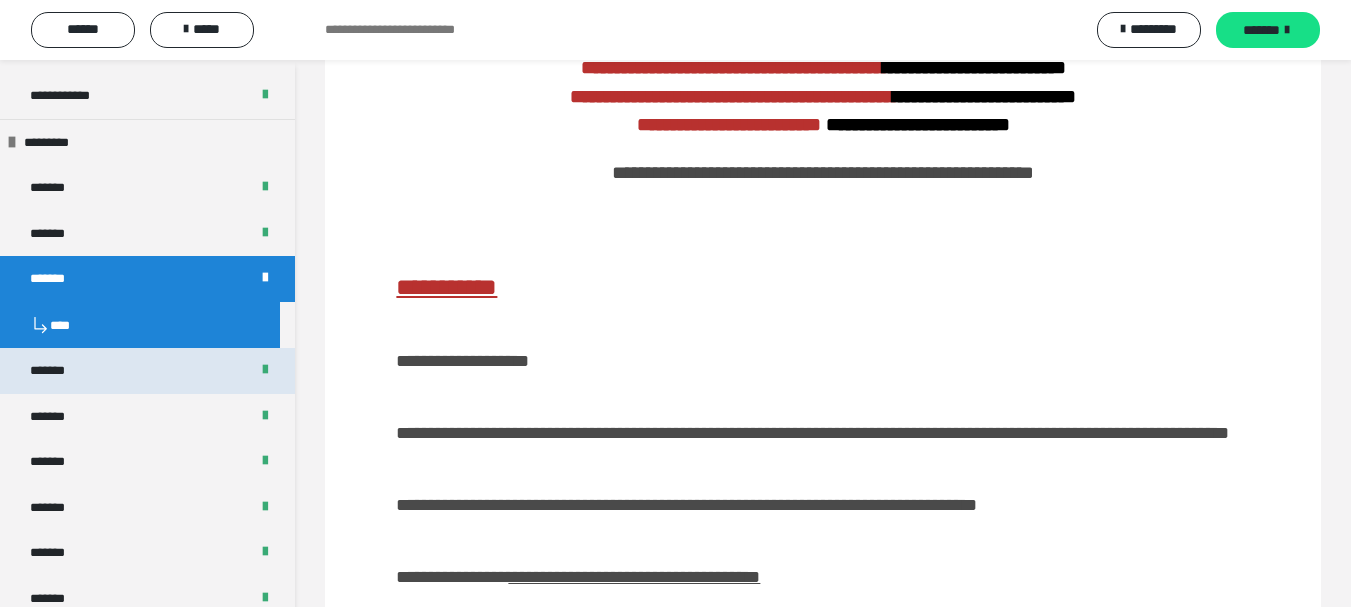 click on "*******" at bounding box center (59, 371) 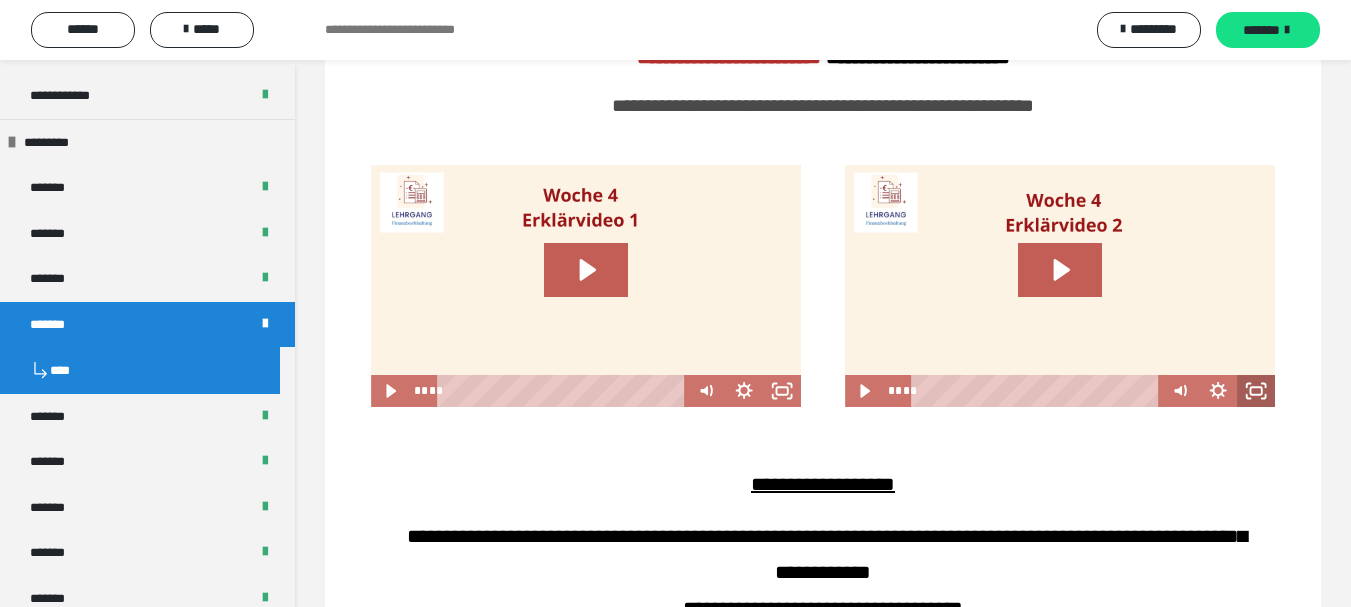 drag, startPoint x: 1252, startPoint y: 391, endPoint x: 1253, endPoint y: 511, distance: 120.004166 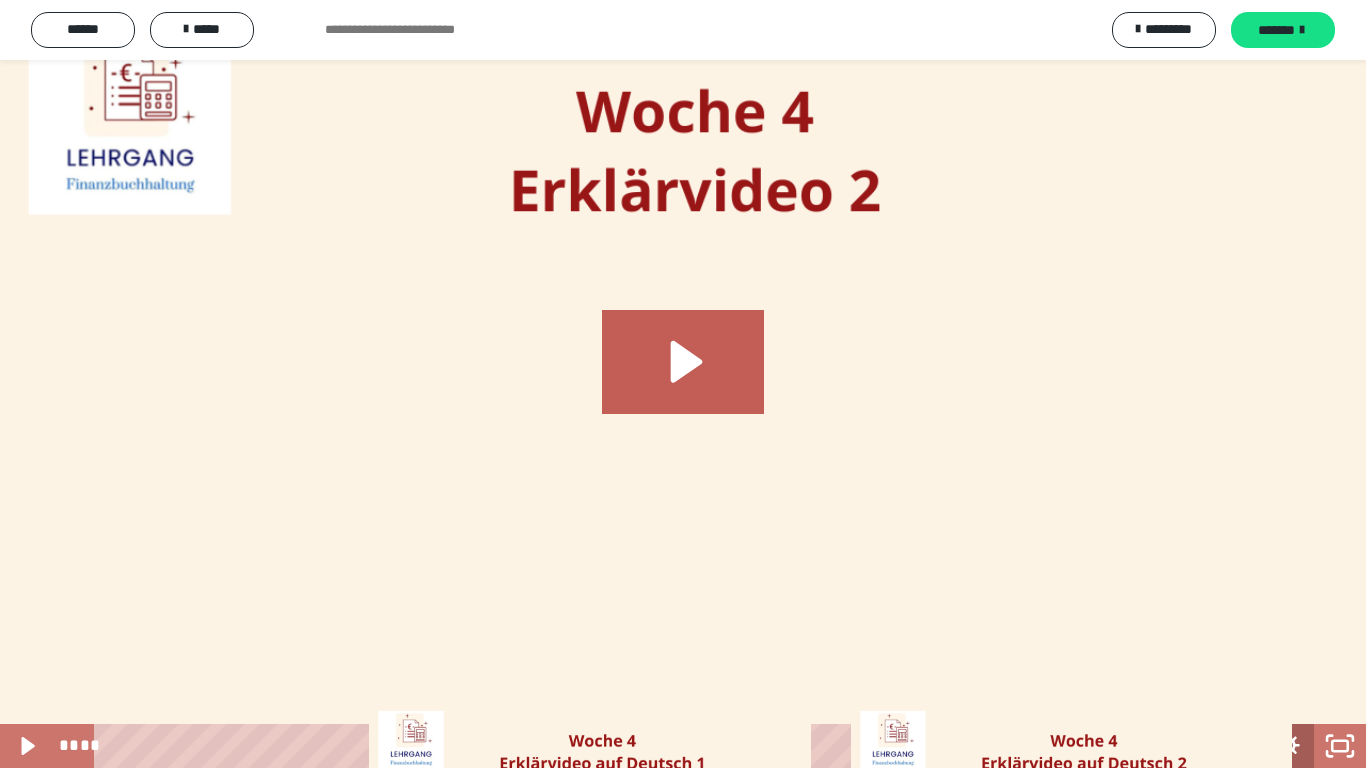click 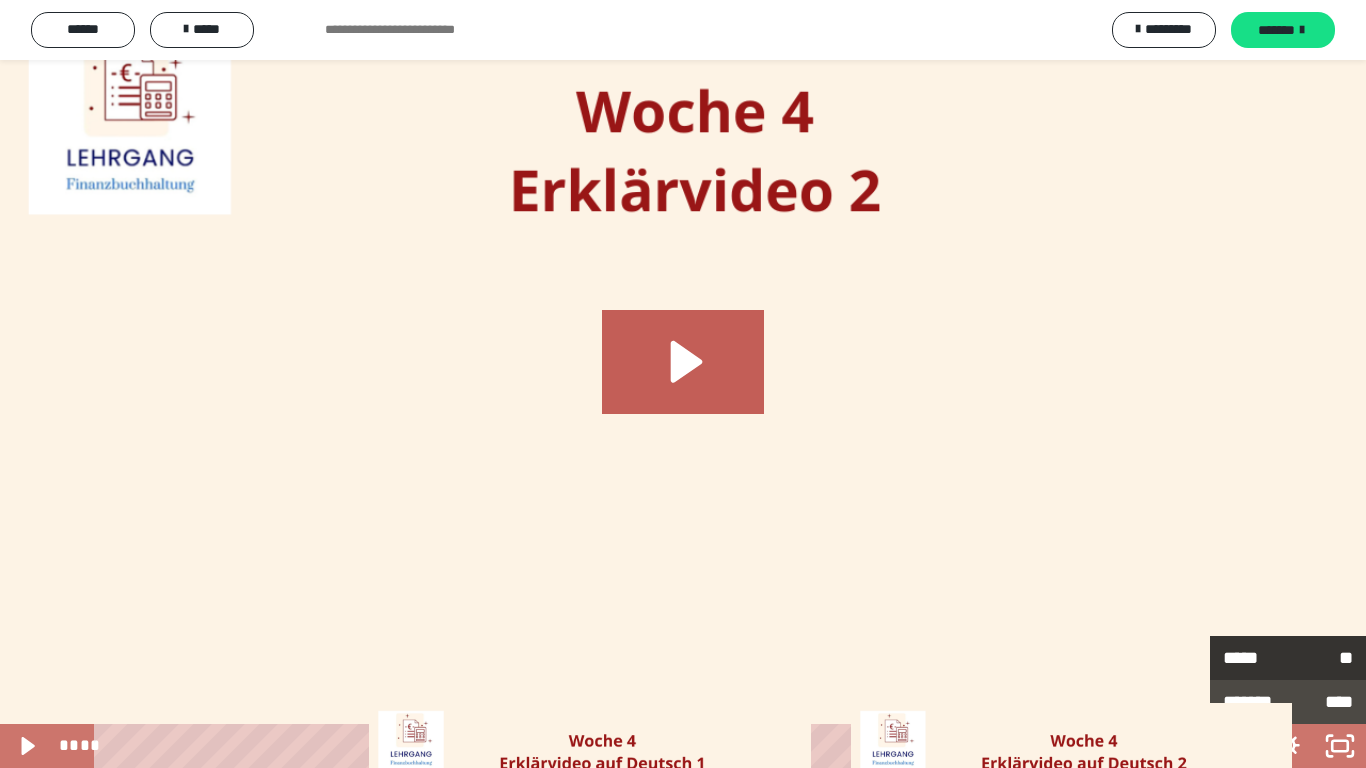 click on "*****" at bounding box center [1255, 655] 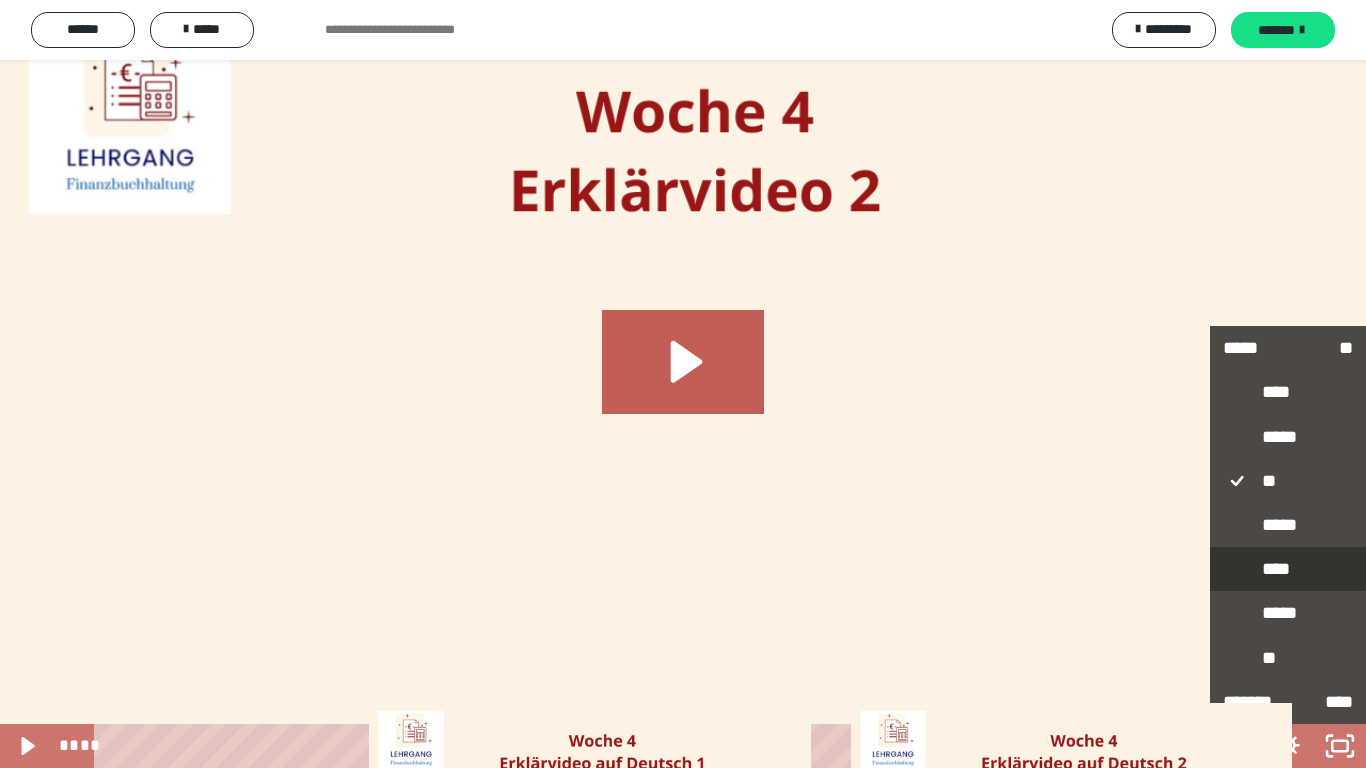 click on "****" at bounding box center (1288, 570) 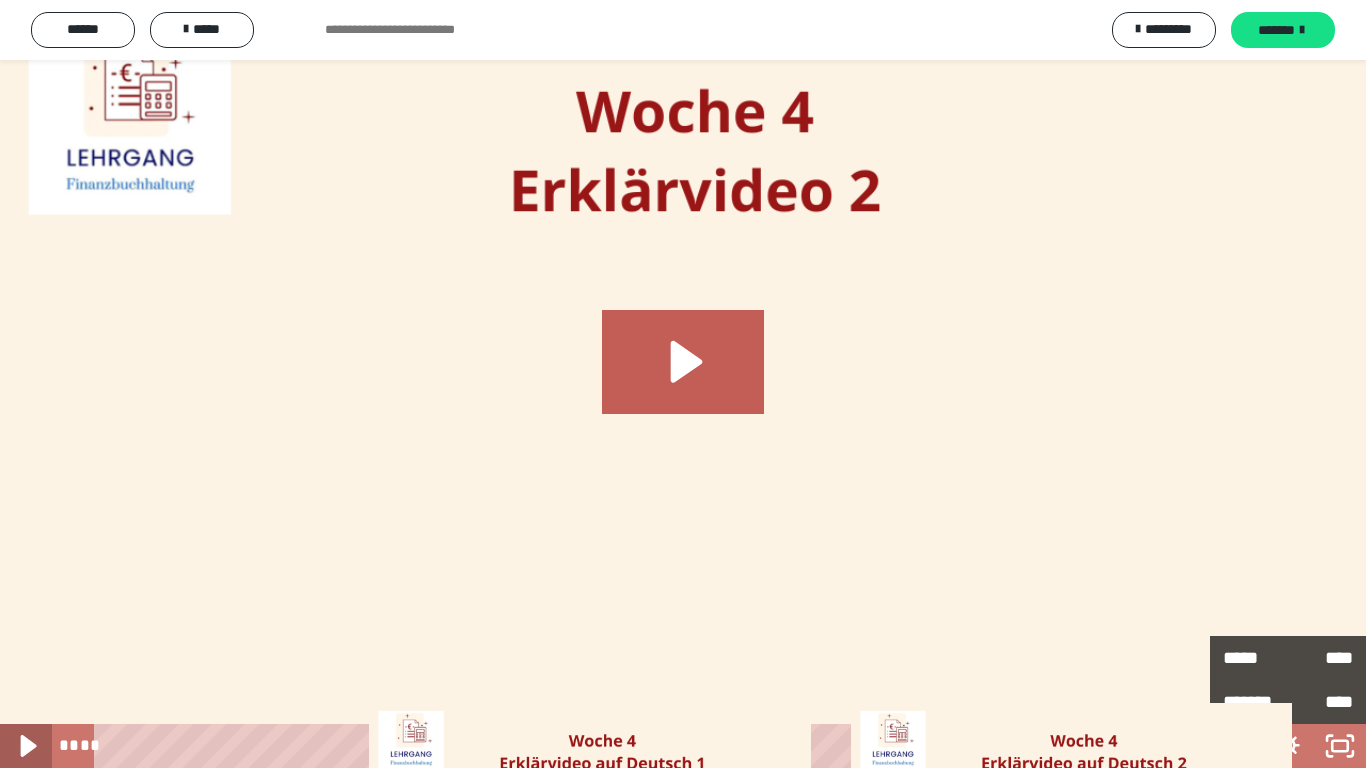 click 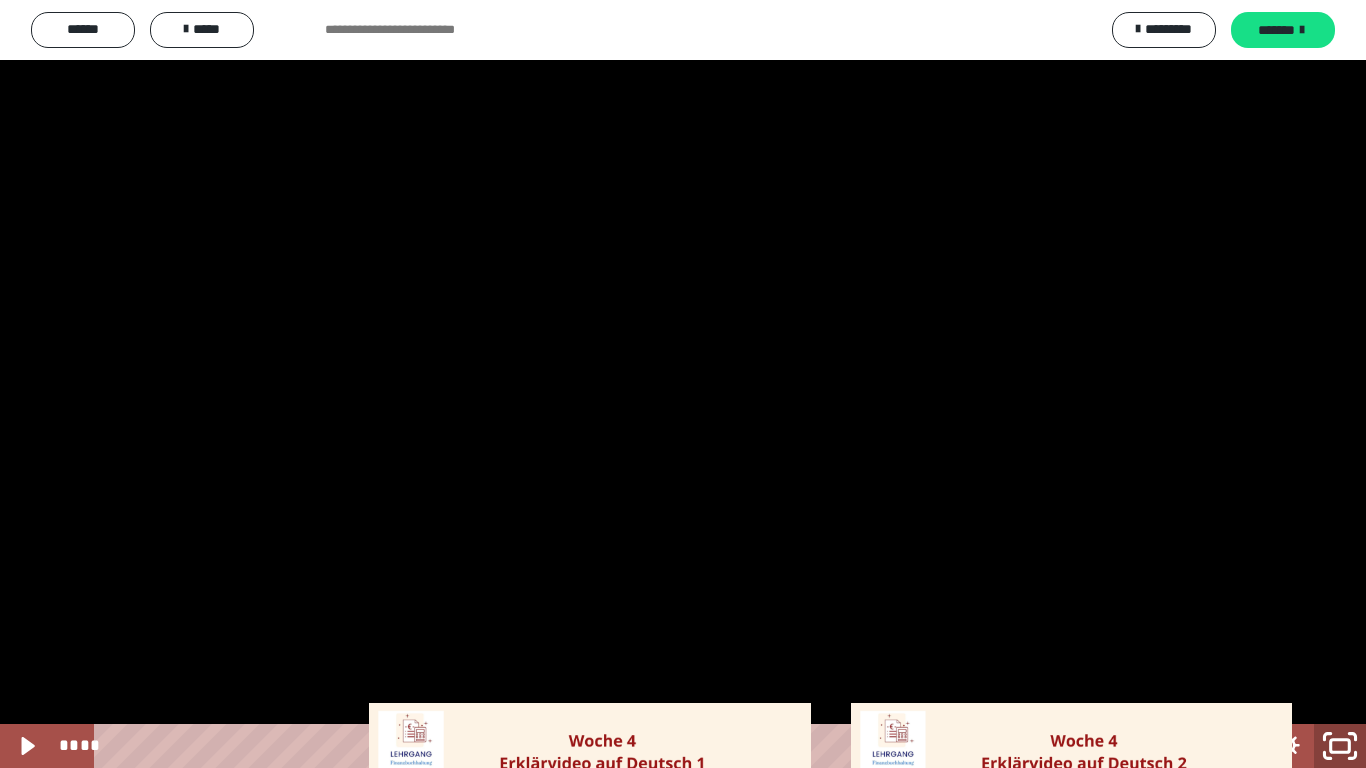 click 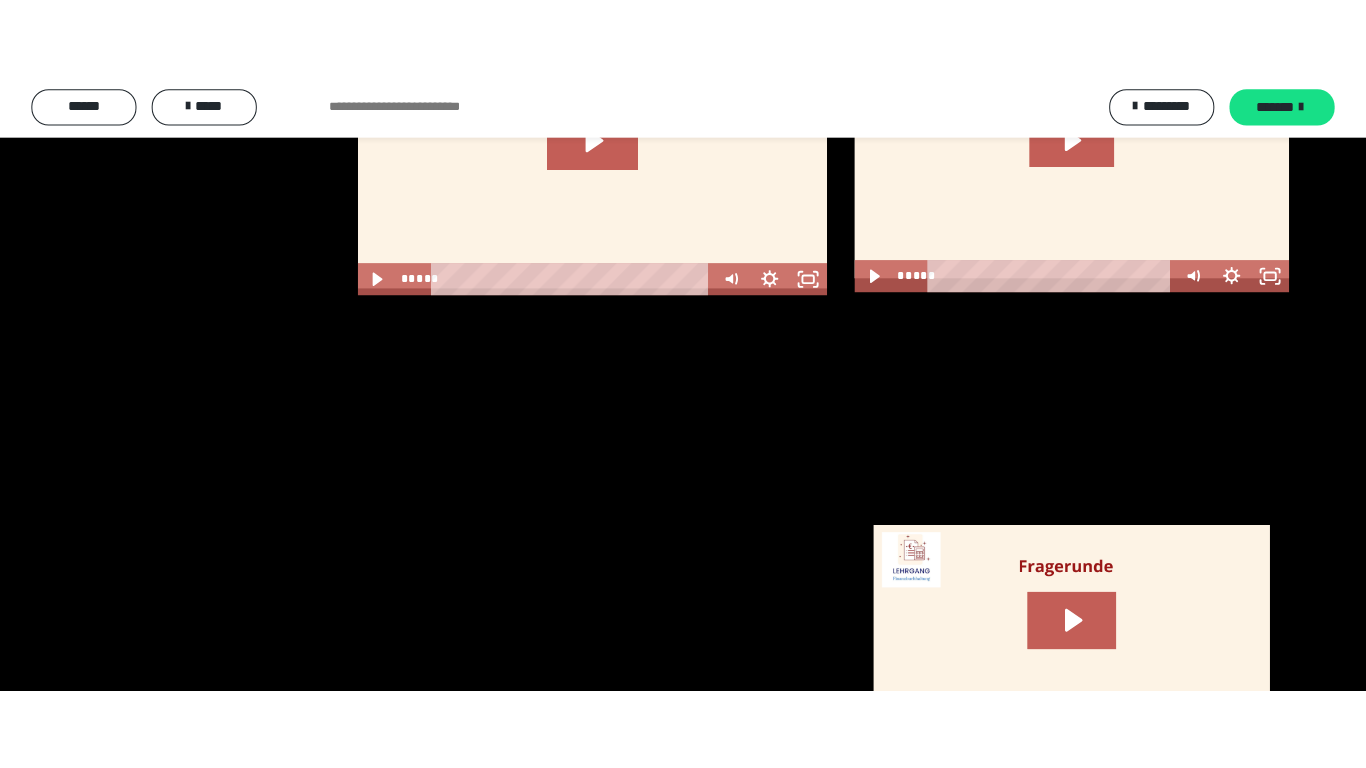scroll, scrollTop: 4000, scrollLeft: 0, axis: vertical 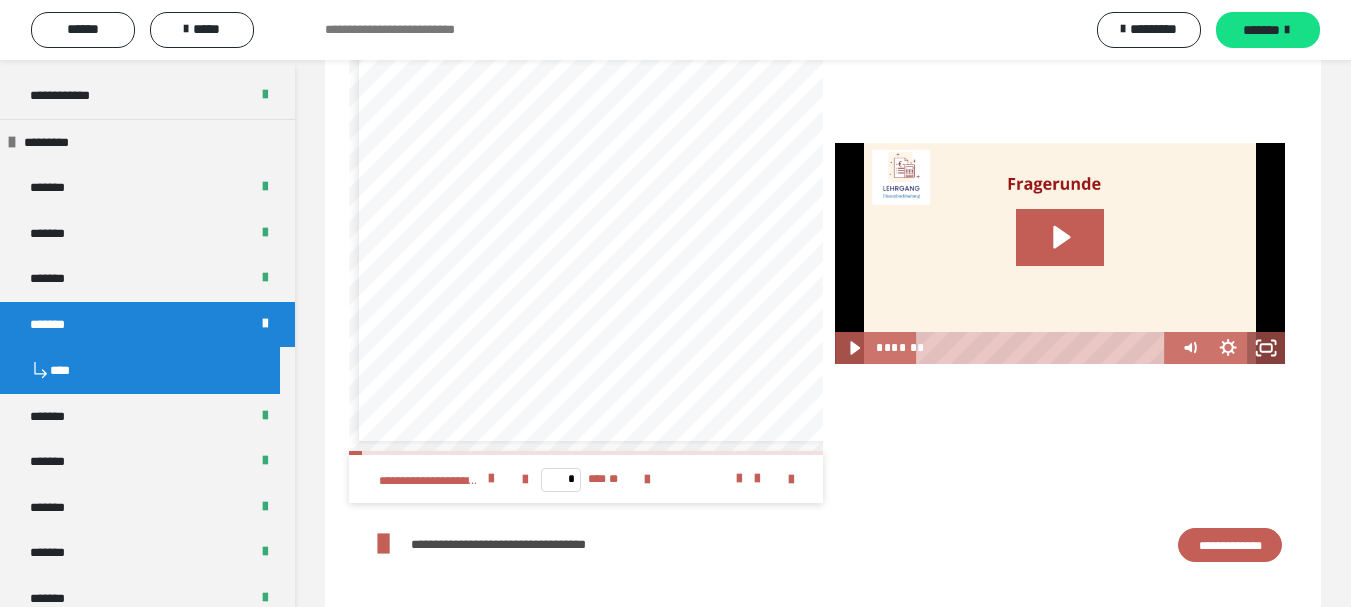 click 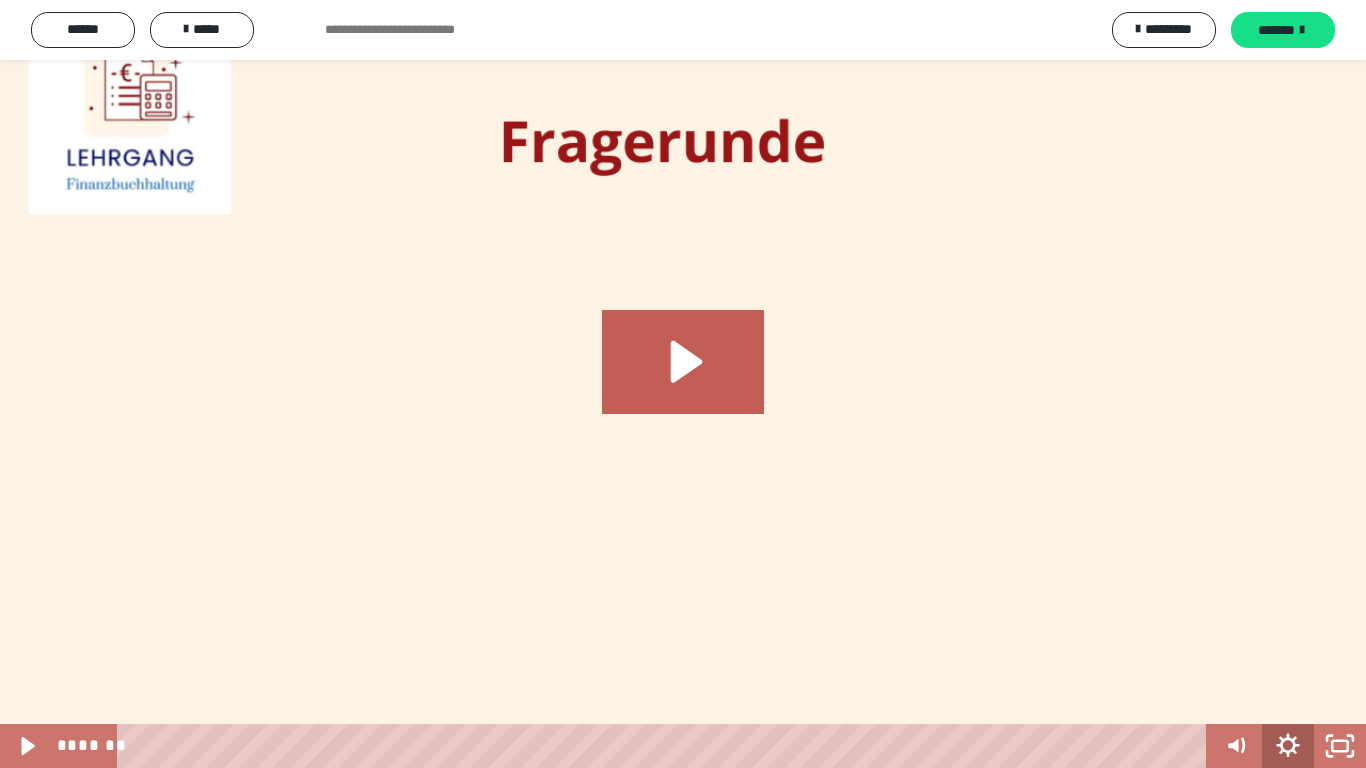 click 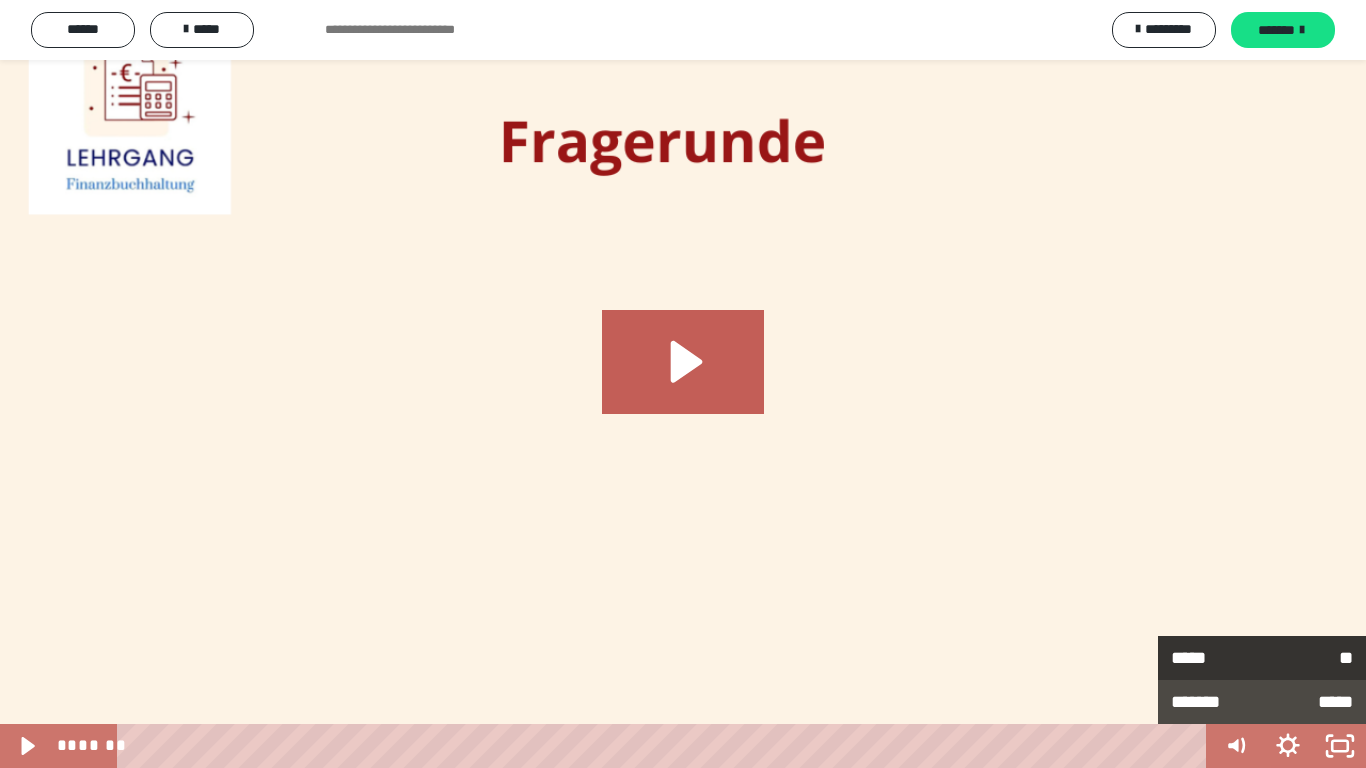 click on "*****" at bounding box center [1216, 655] 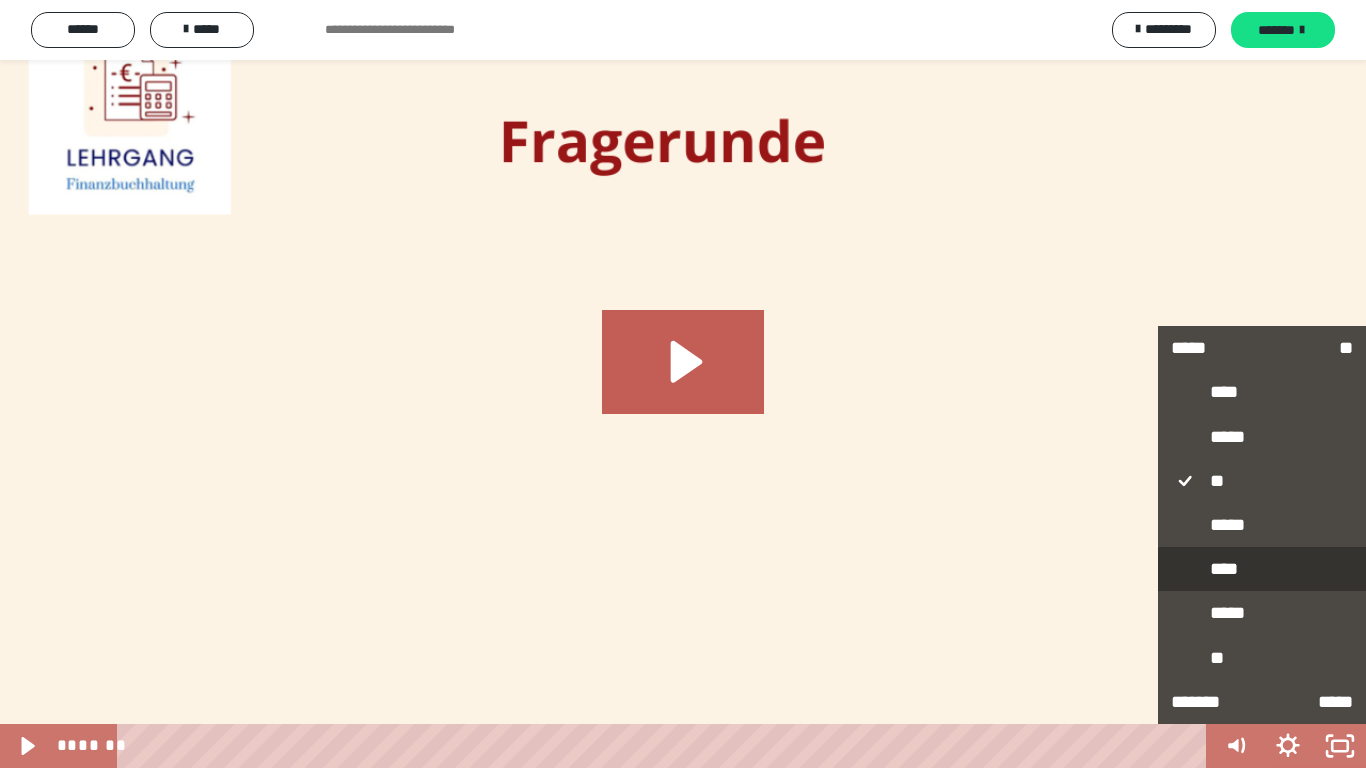 click on "****" at bounding box center (1262, 570) 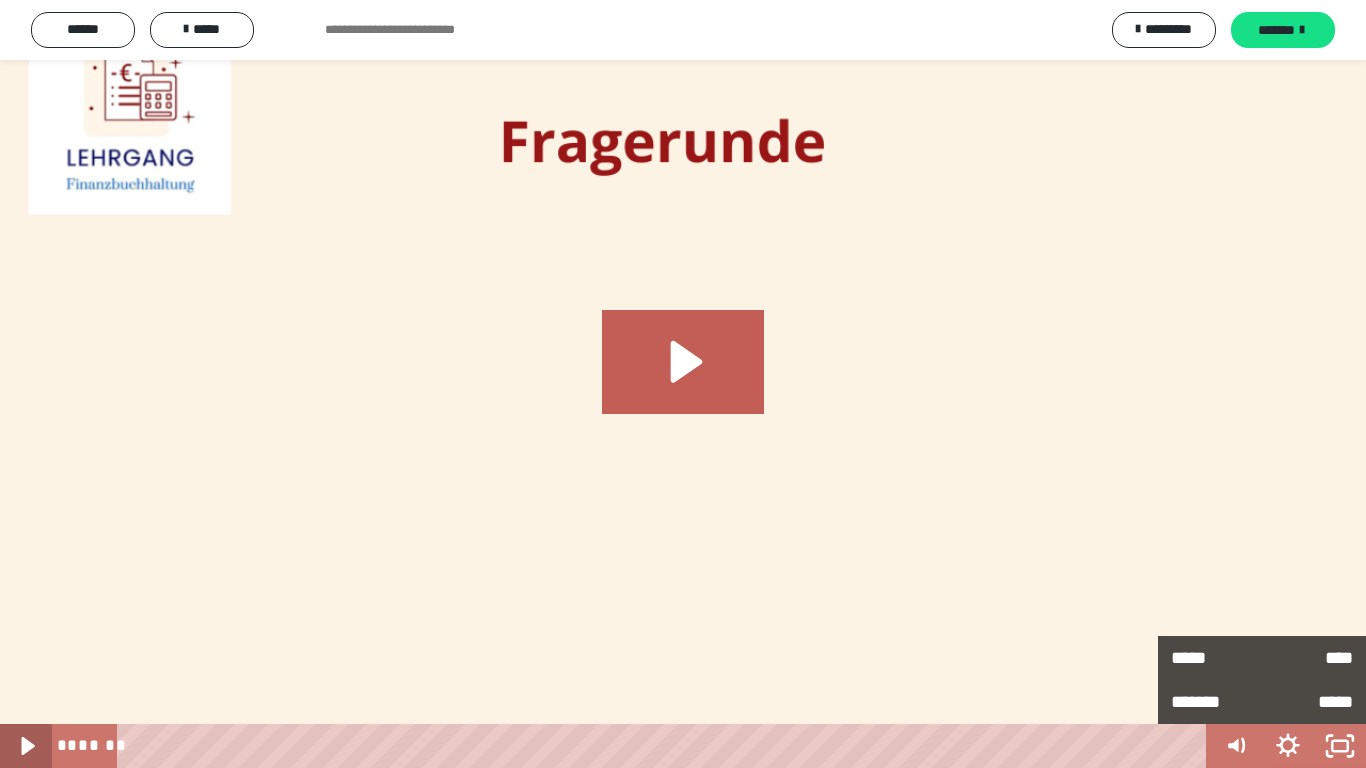 click 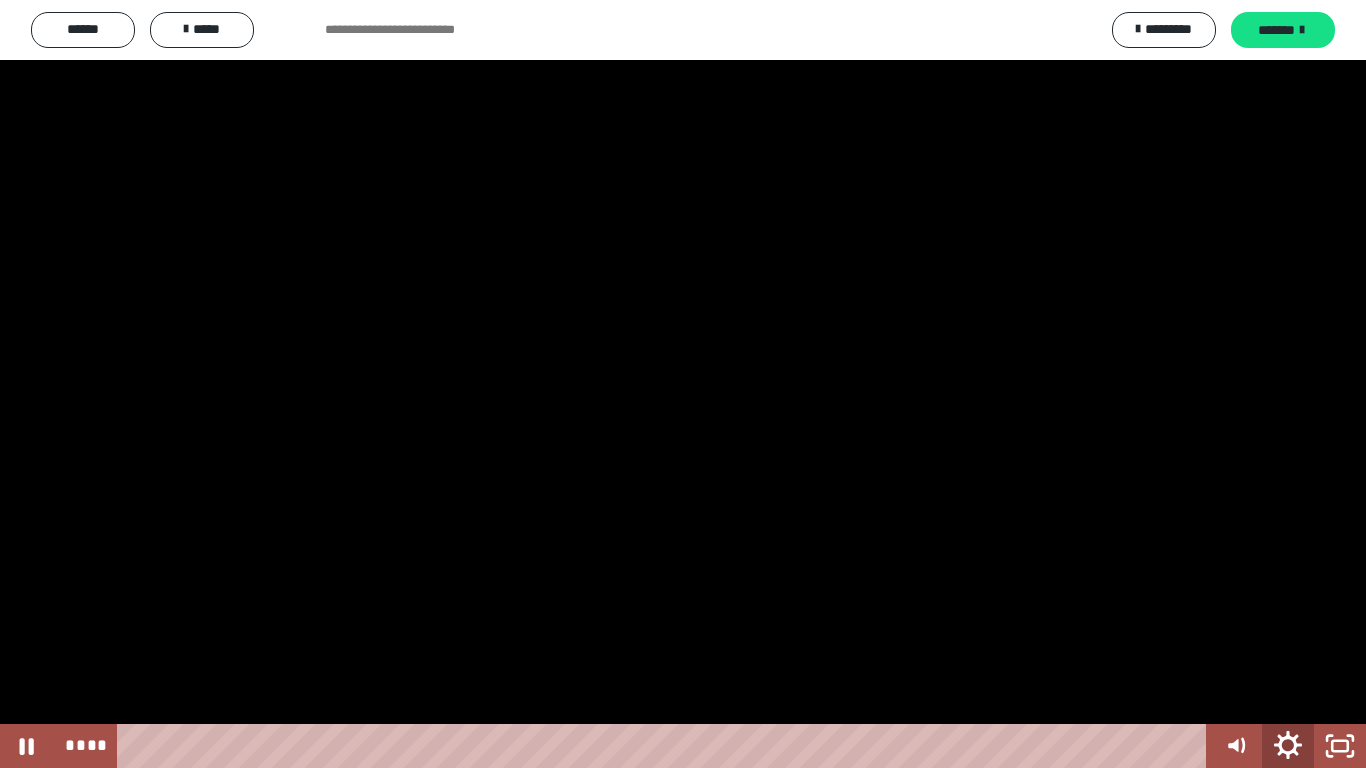 click 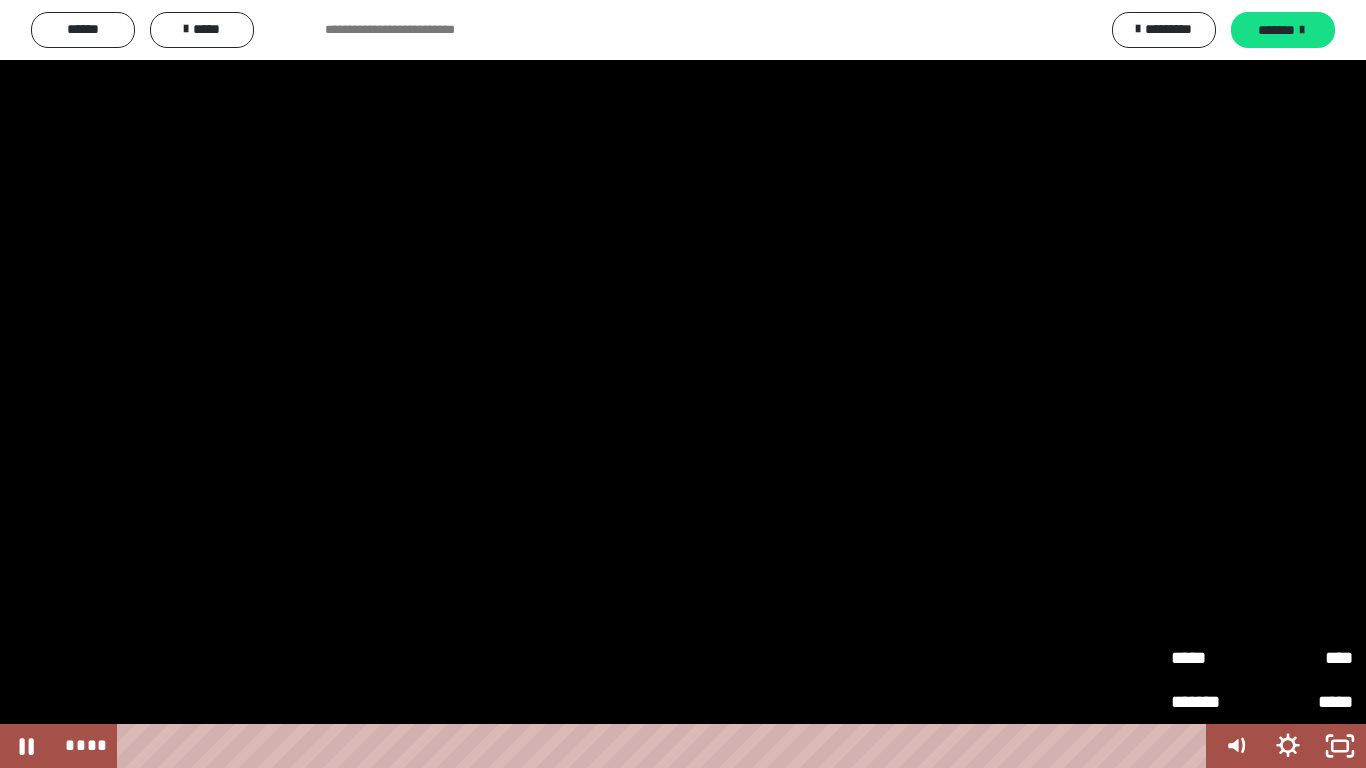 click on "****" at bounding box center (1307, 649) 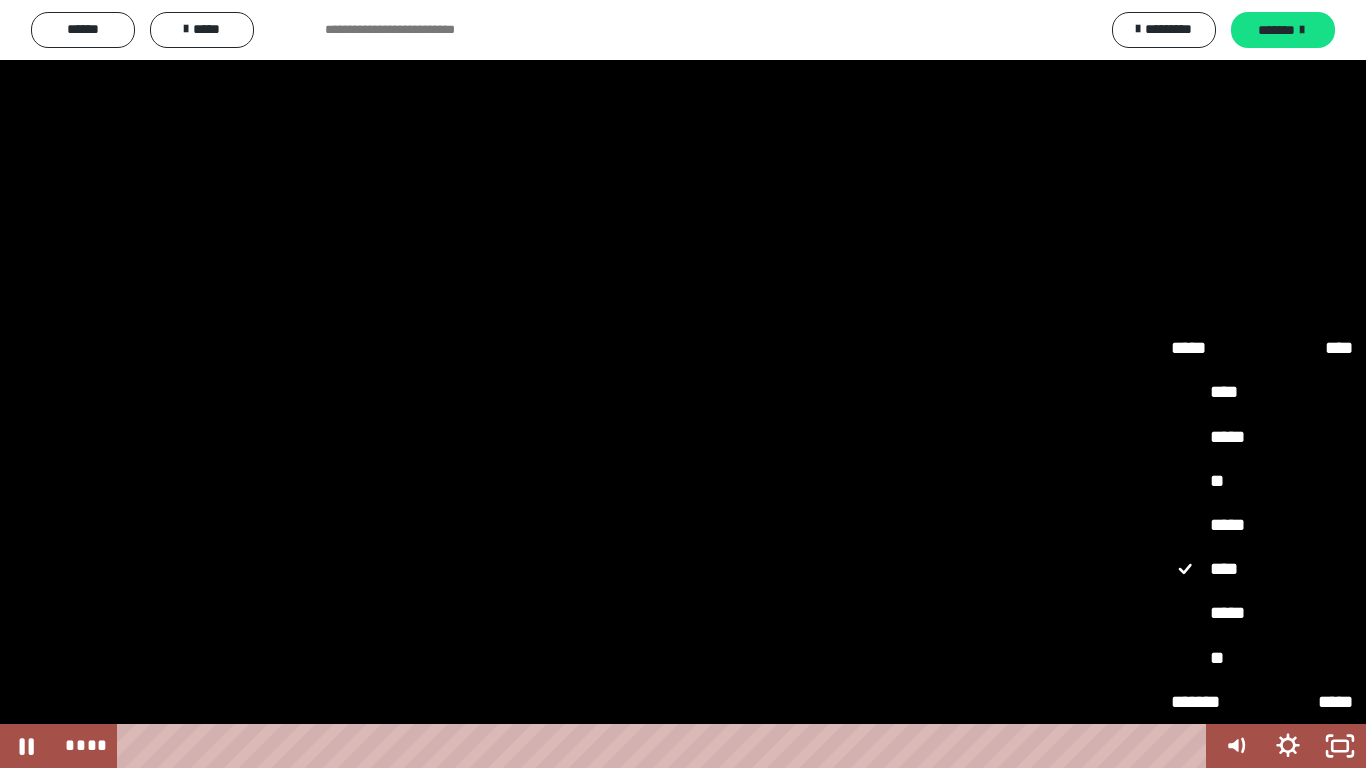 click on "*****" at bounding box center (1262, 614) 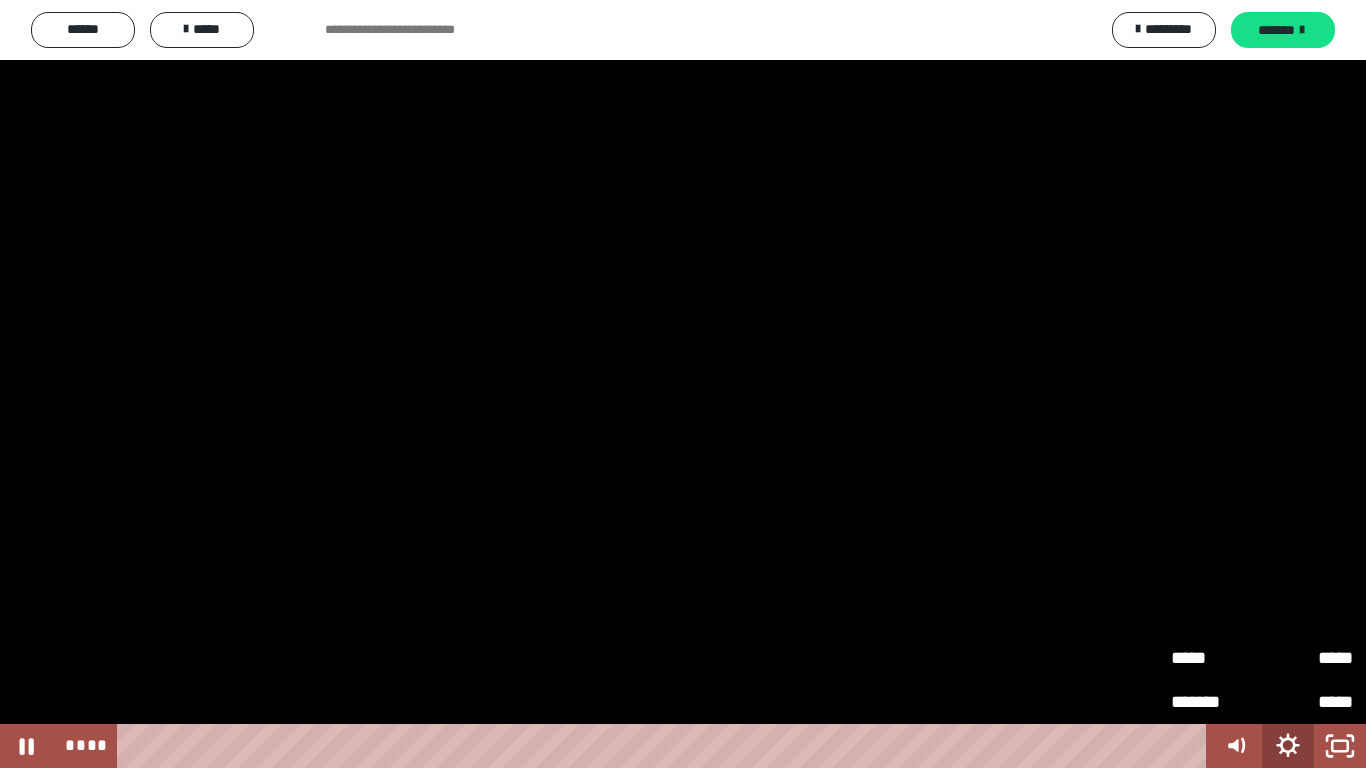 click 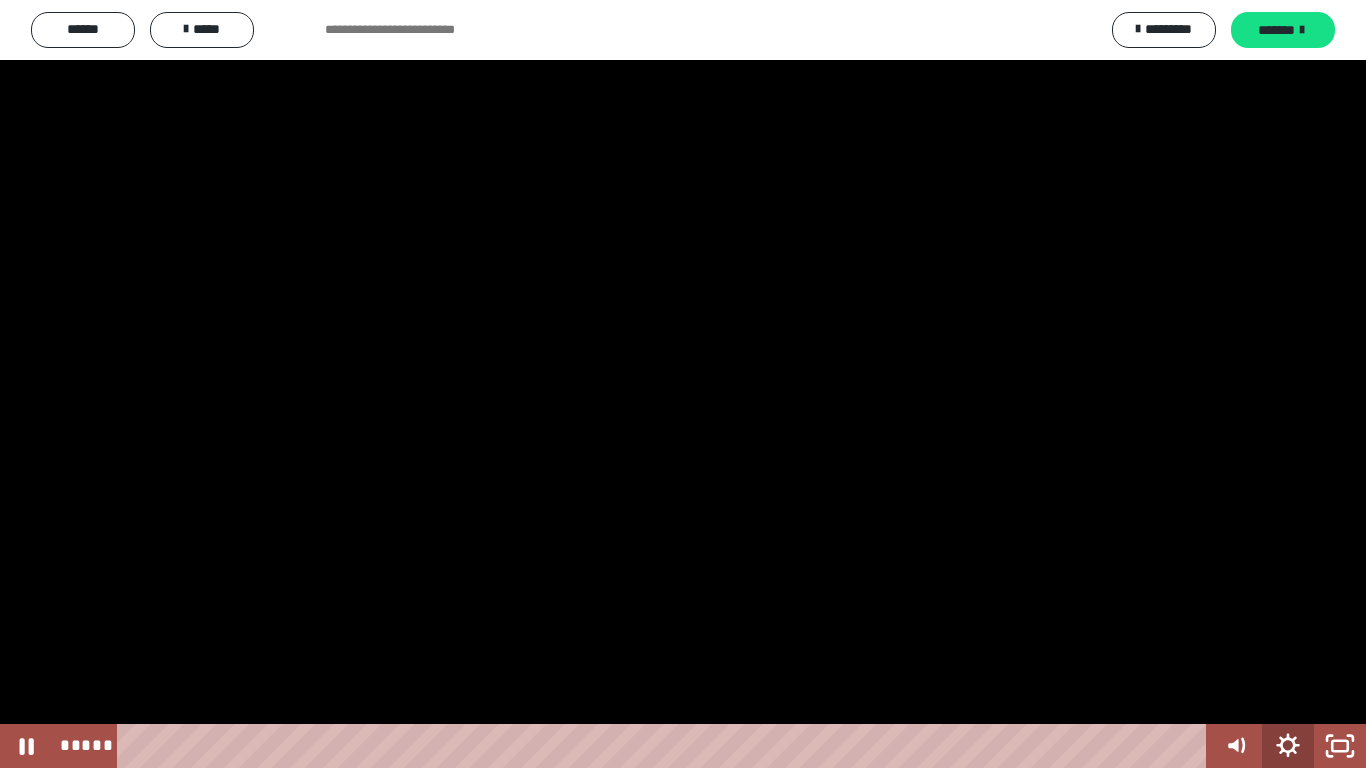 click 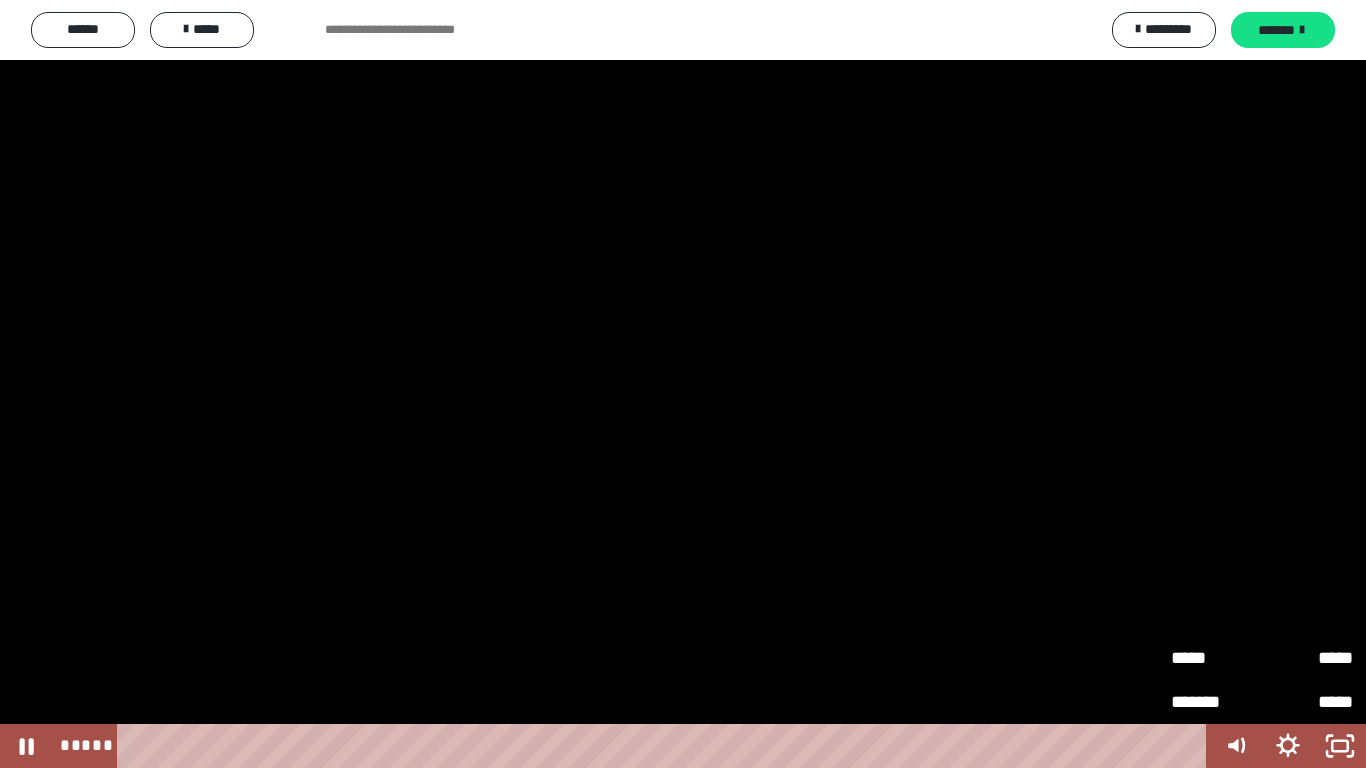 click on "*****" at bounding box center (1307, 649) 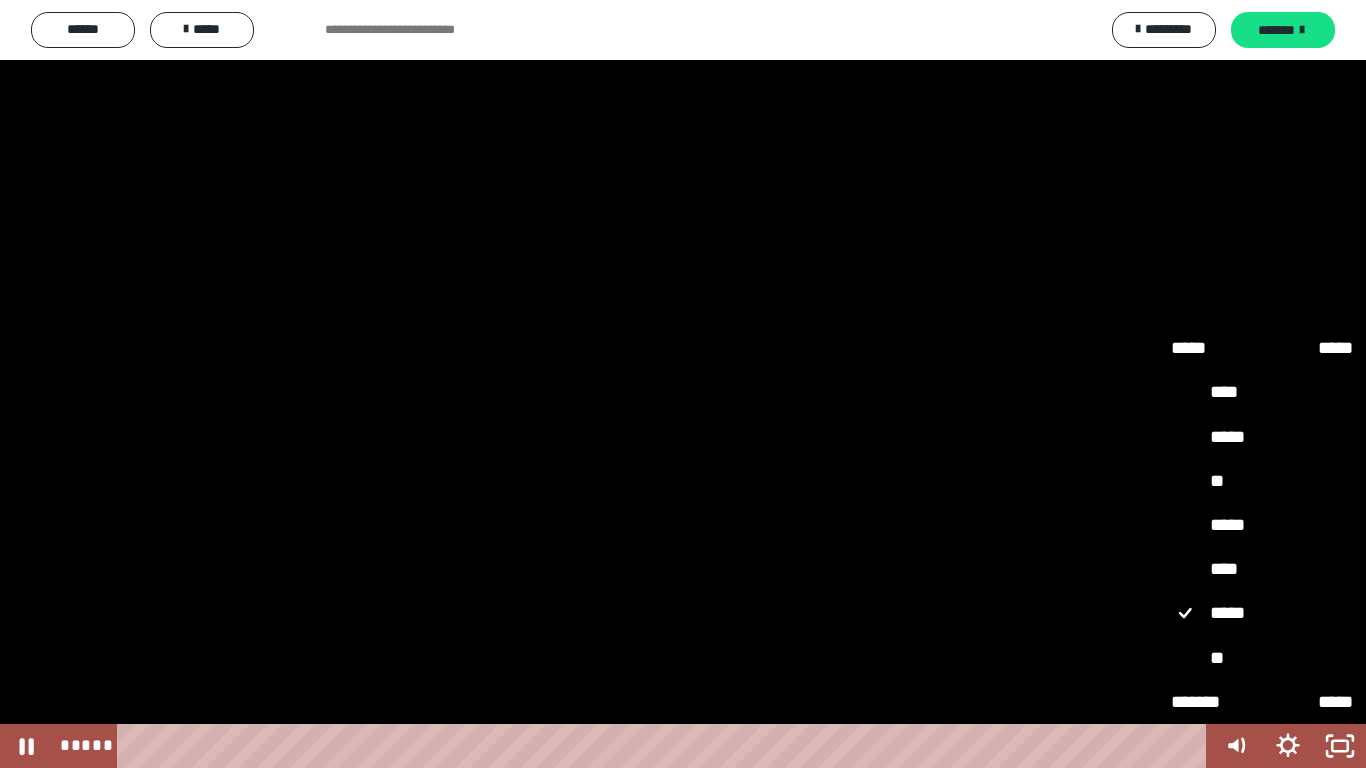click on "**" at bounding box center [1262, 659] 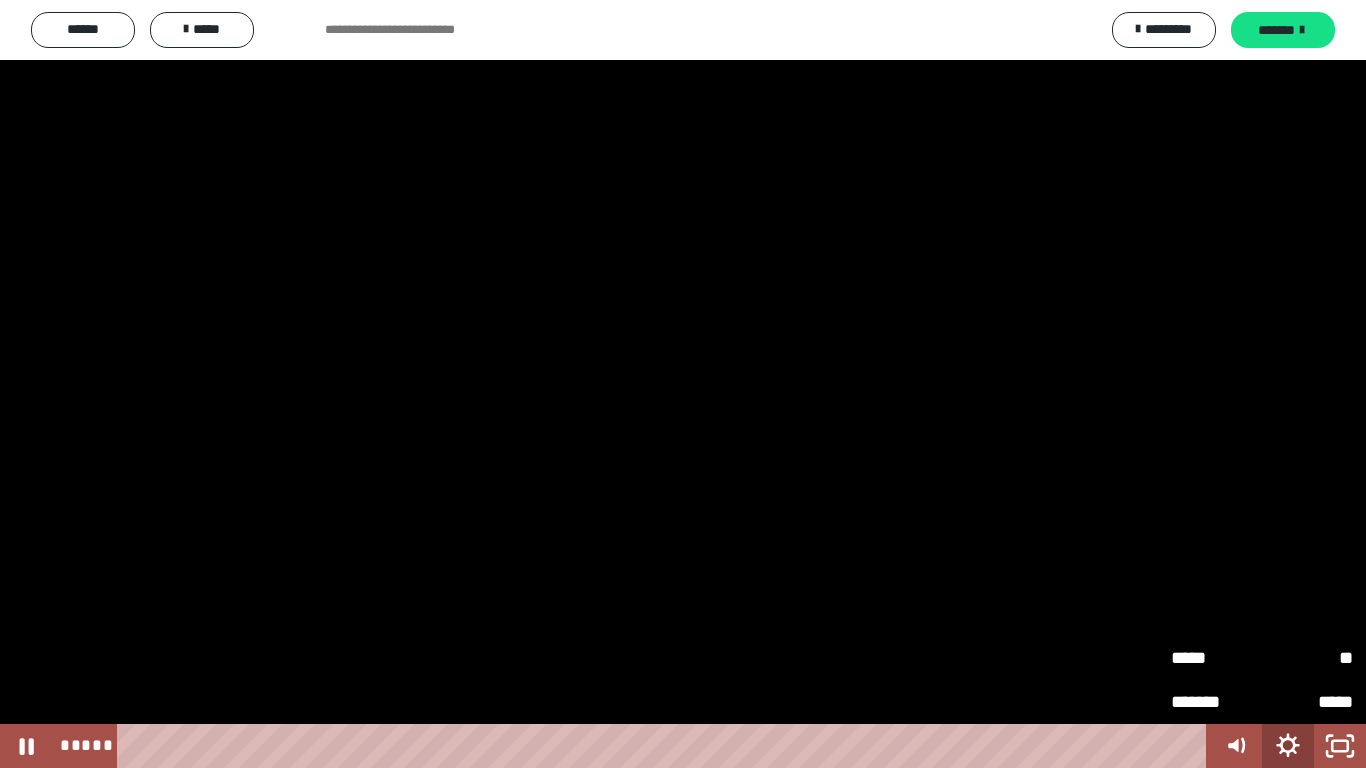 click 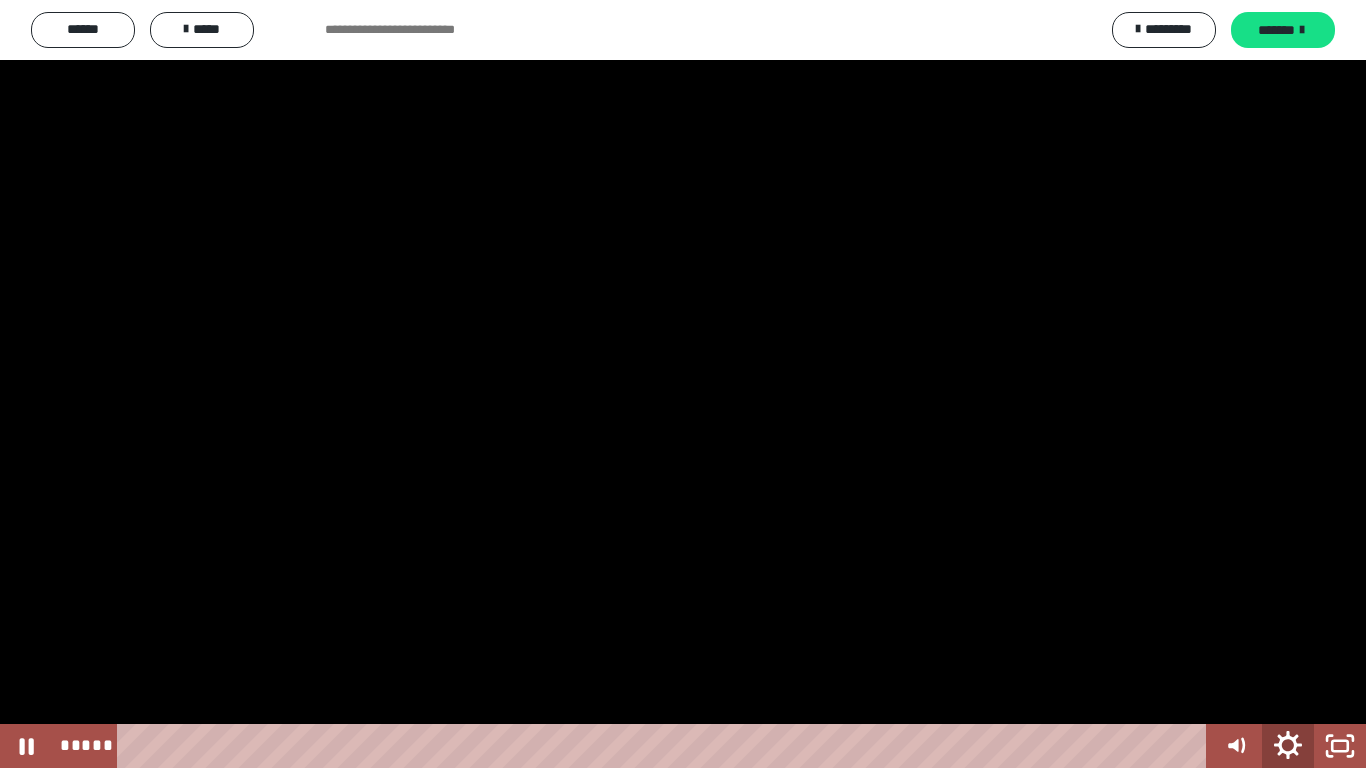 click 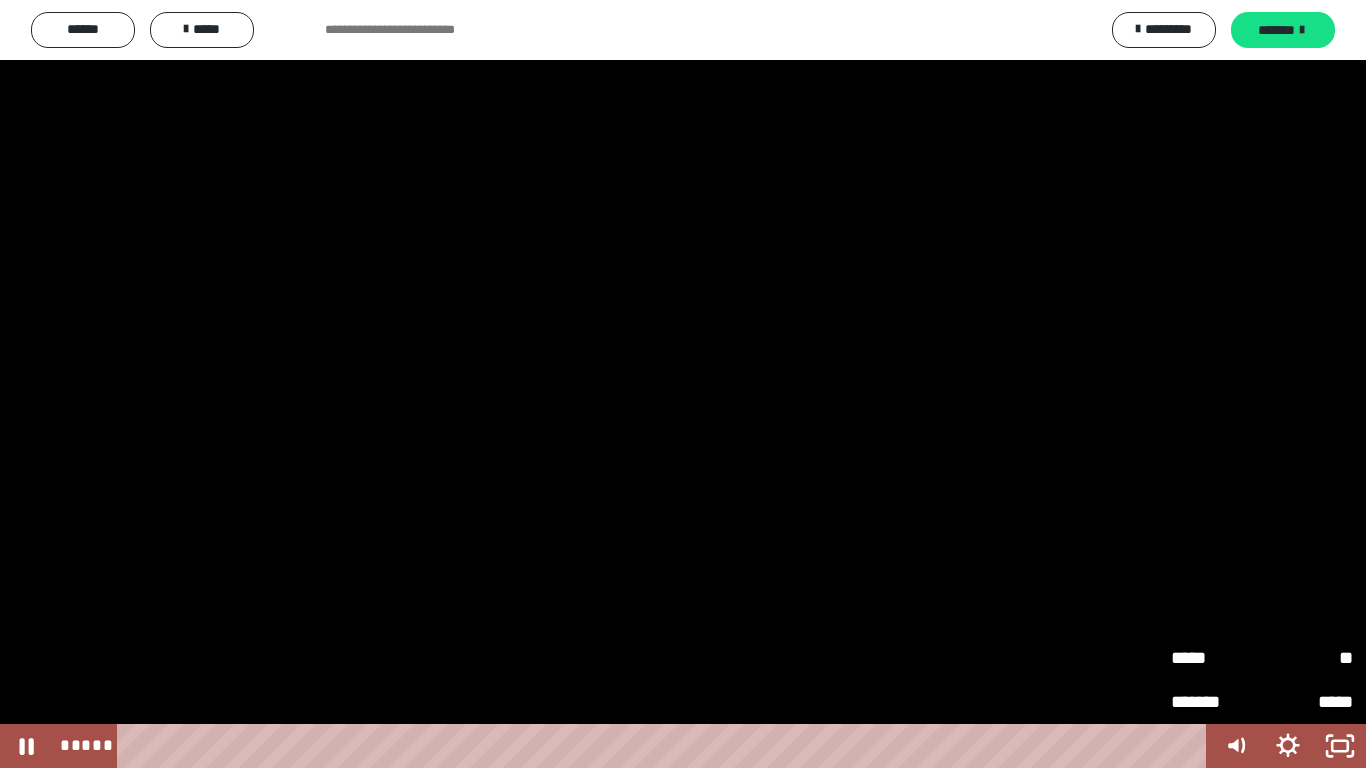 click on "*****" at bounding box center (1216, 649) 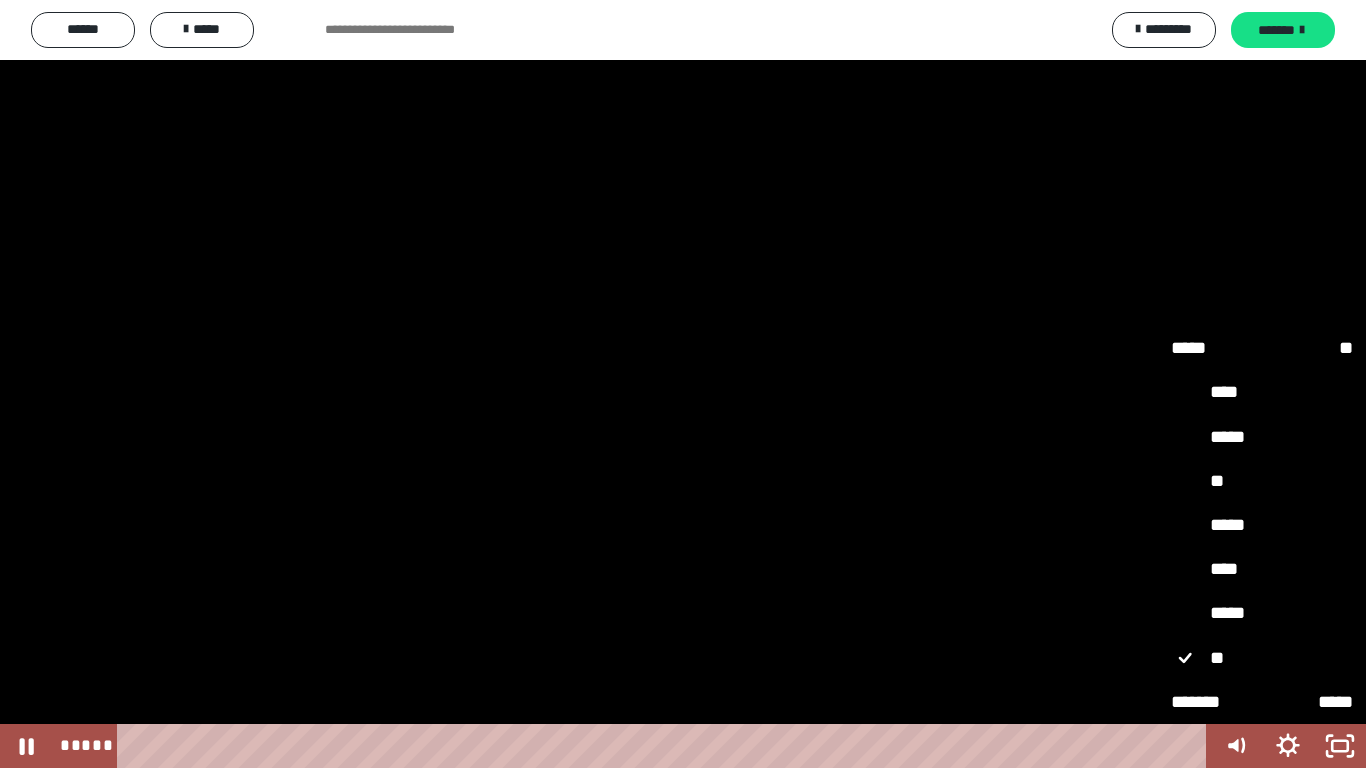 click on "****" at bounding box center (1262, 570) 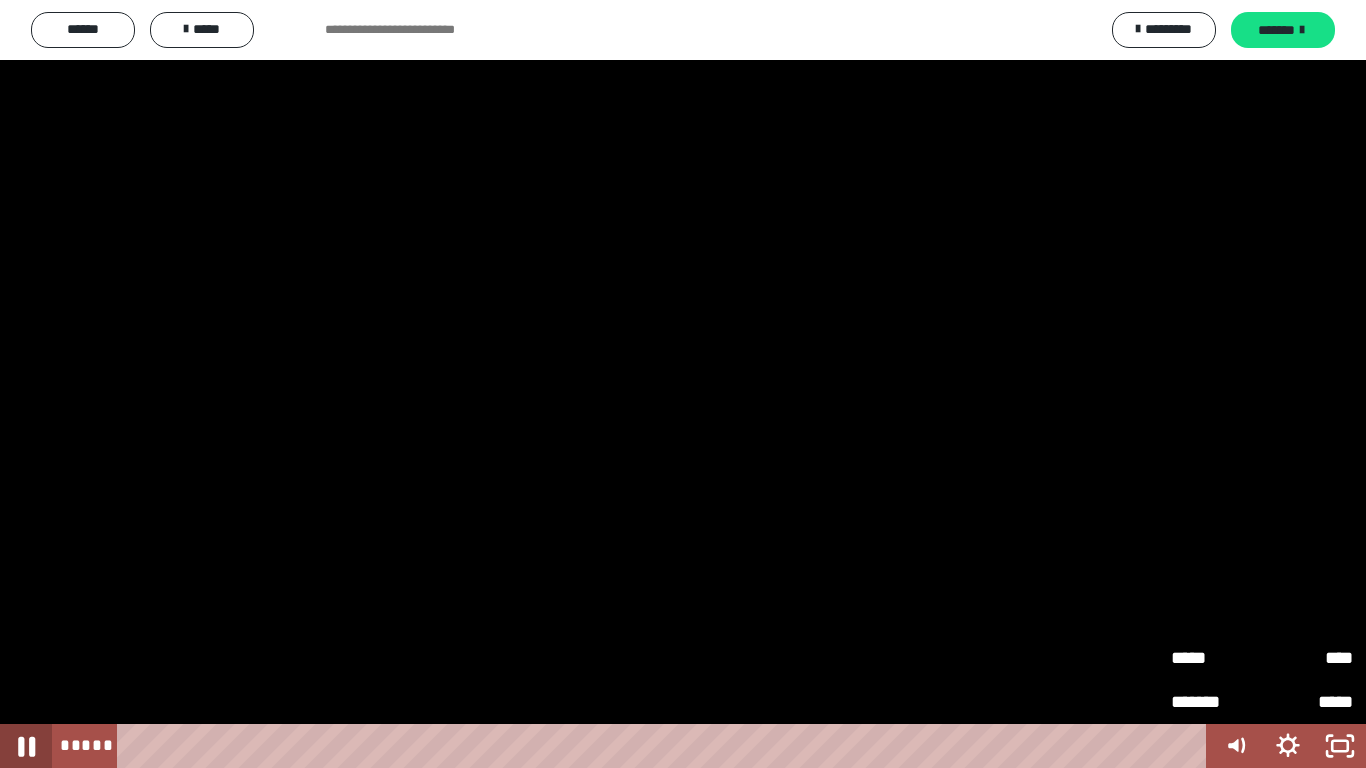 click 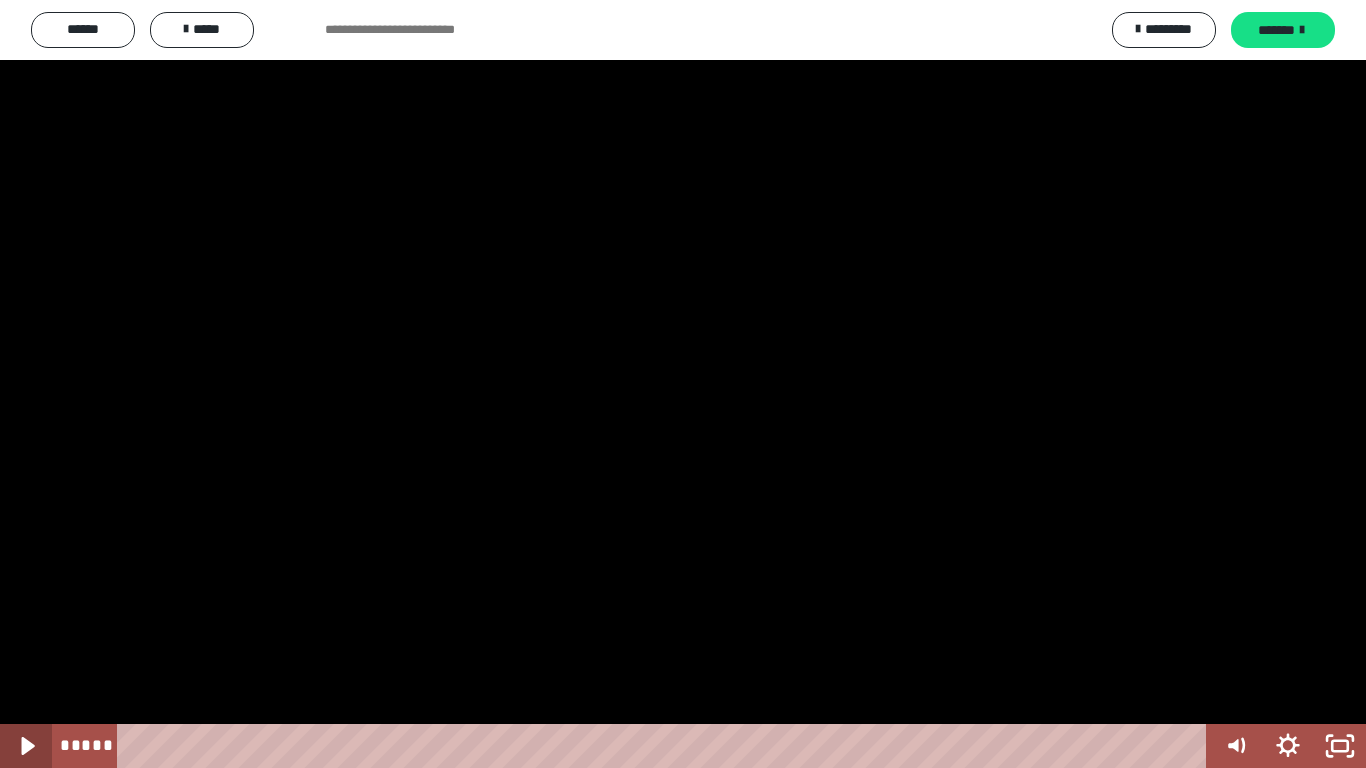 click 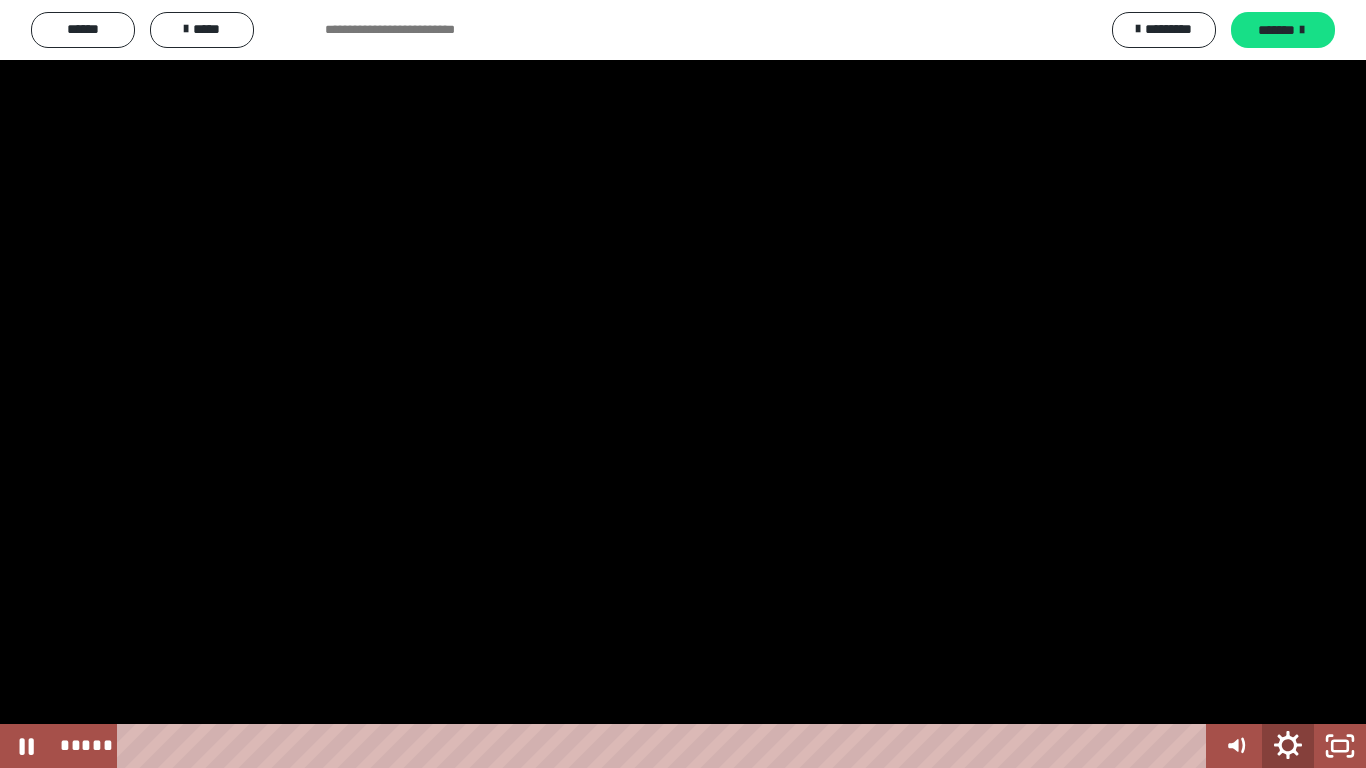 click 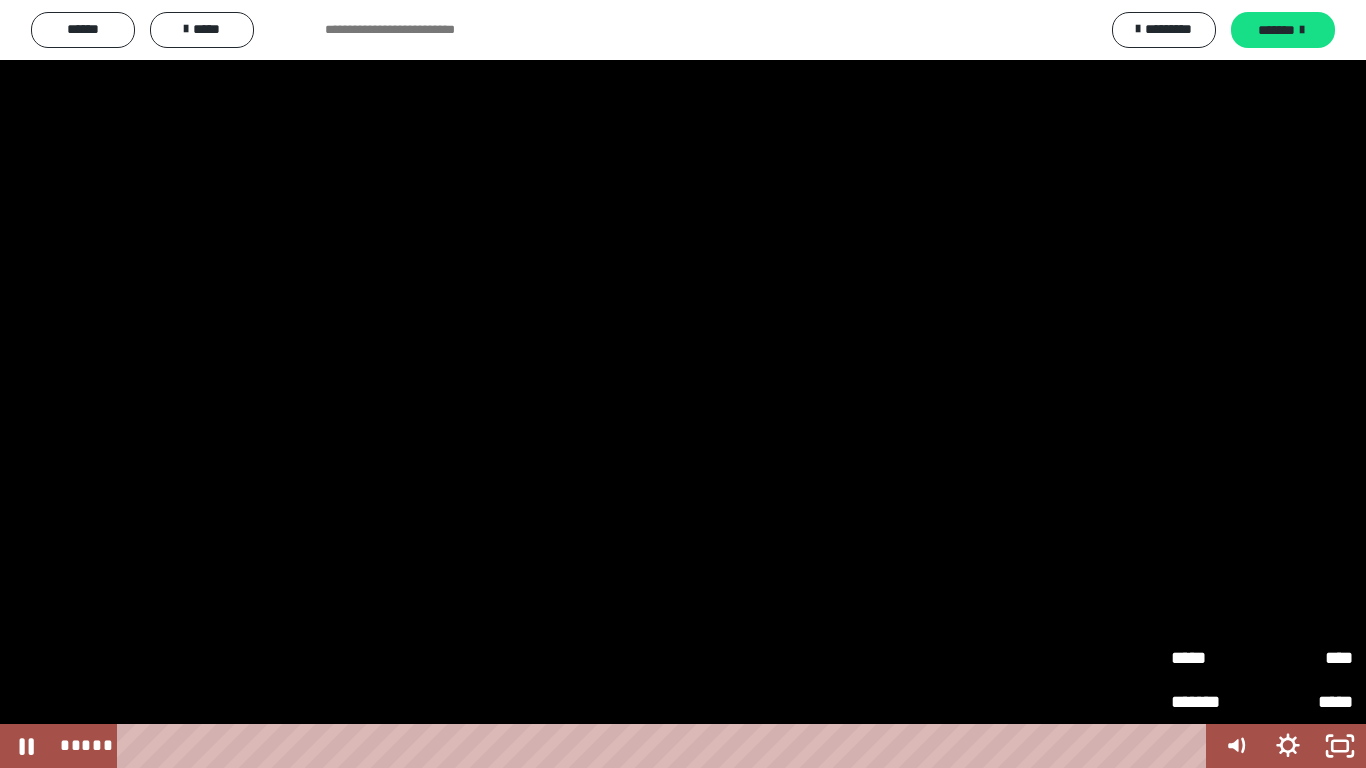 click on "****" at bounding box center (1307, 649) 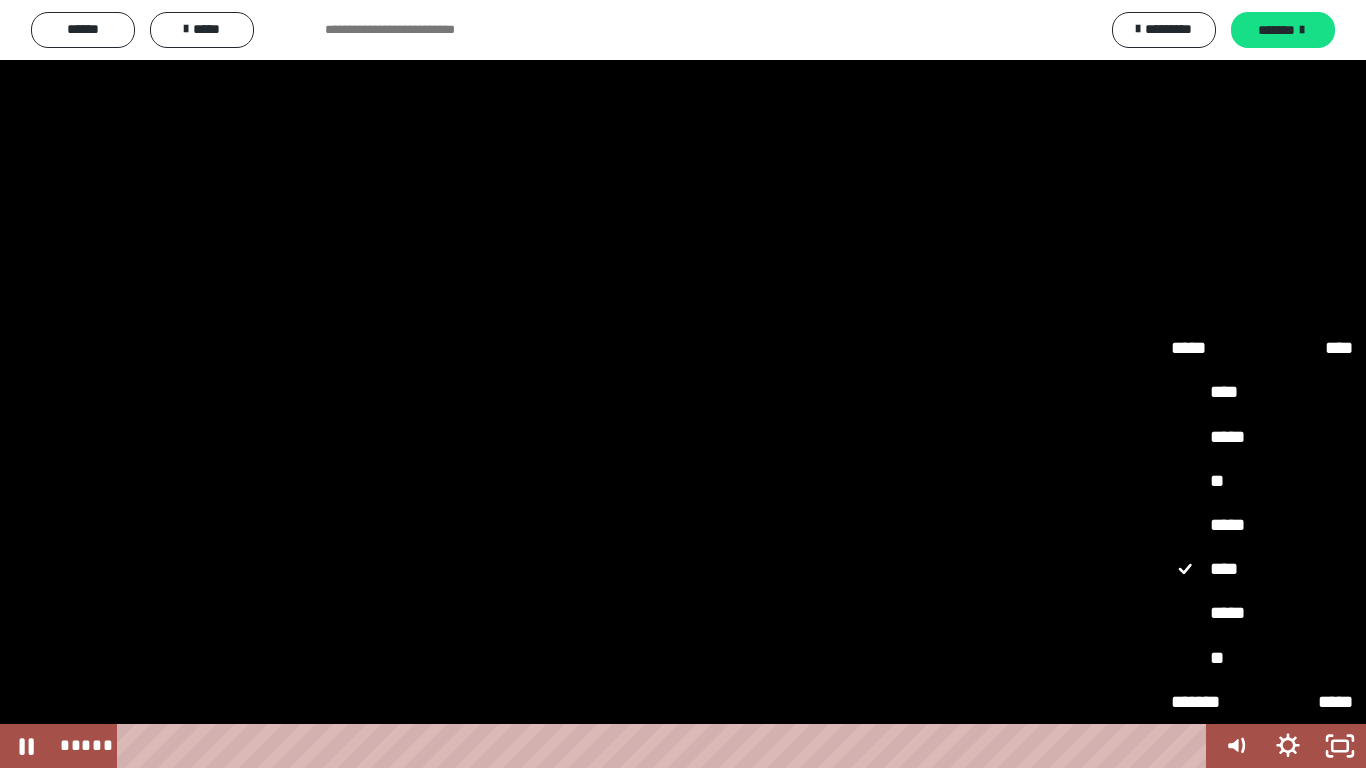 click on "*****" at bounding box center [1262, 614] 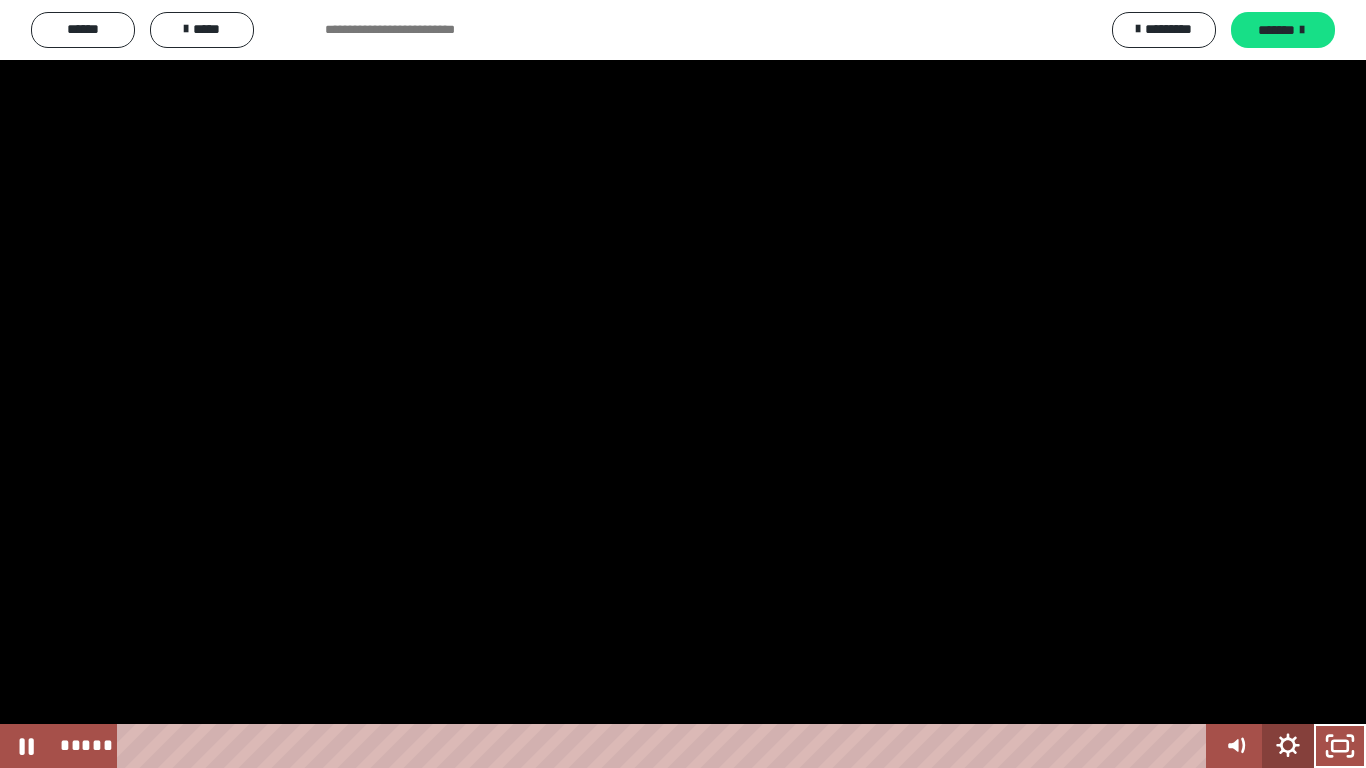 click 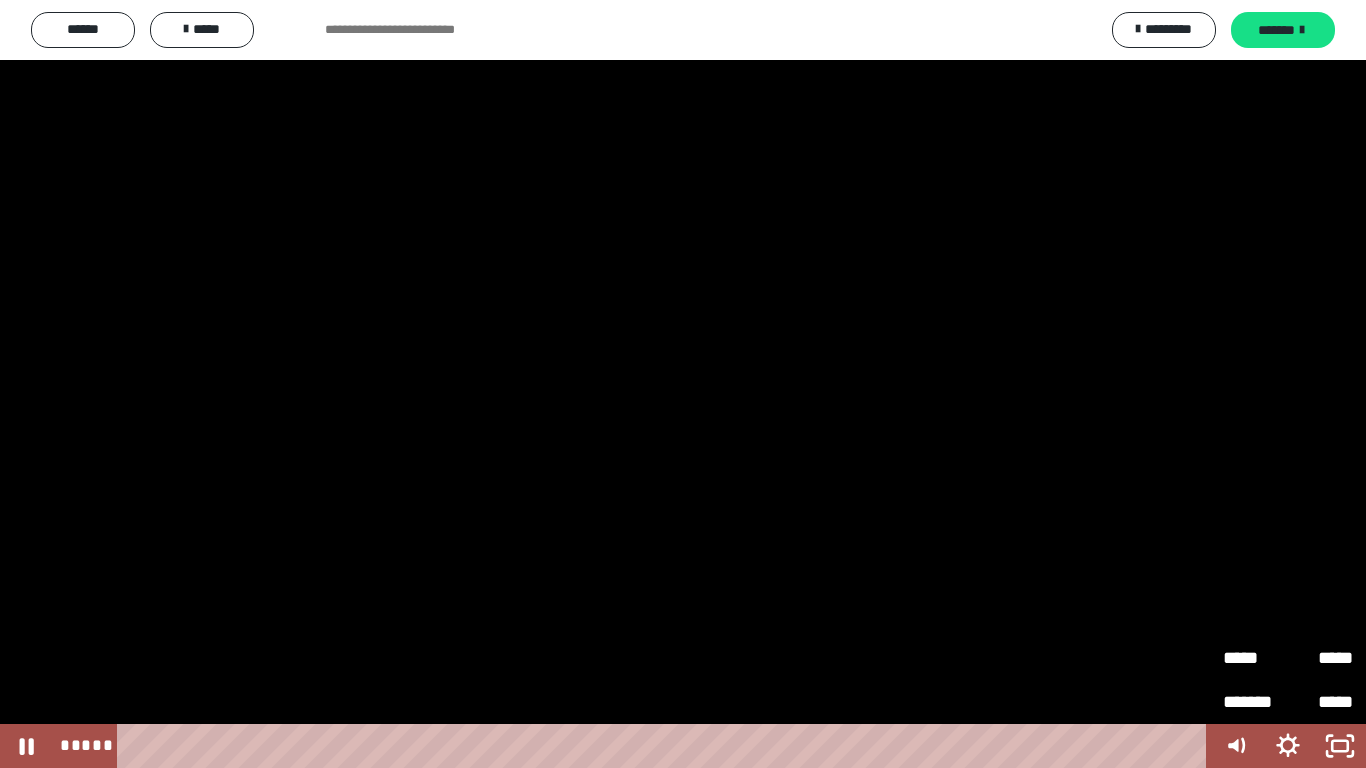 click on "*****" at bounding box center (1255, 649) 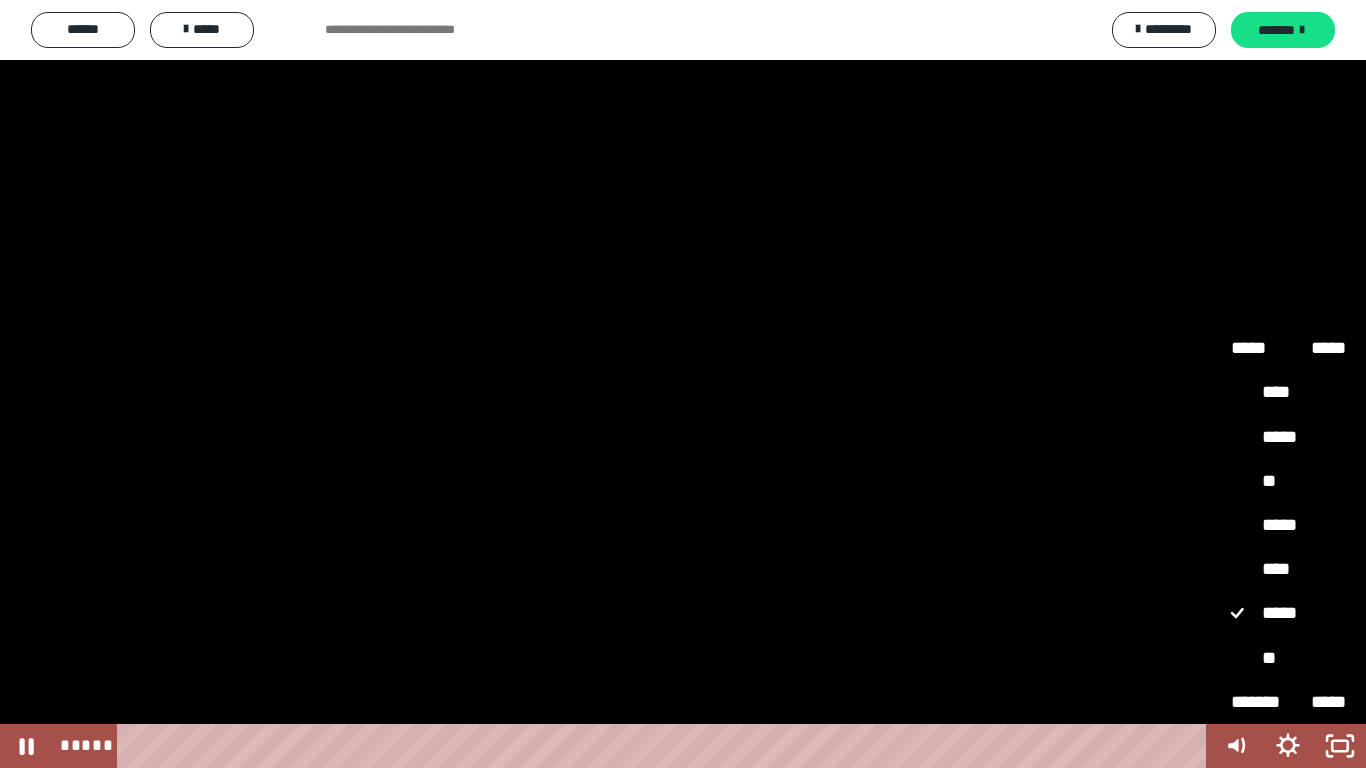 click on "**" at bounding box center (1280, 659) 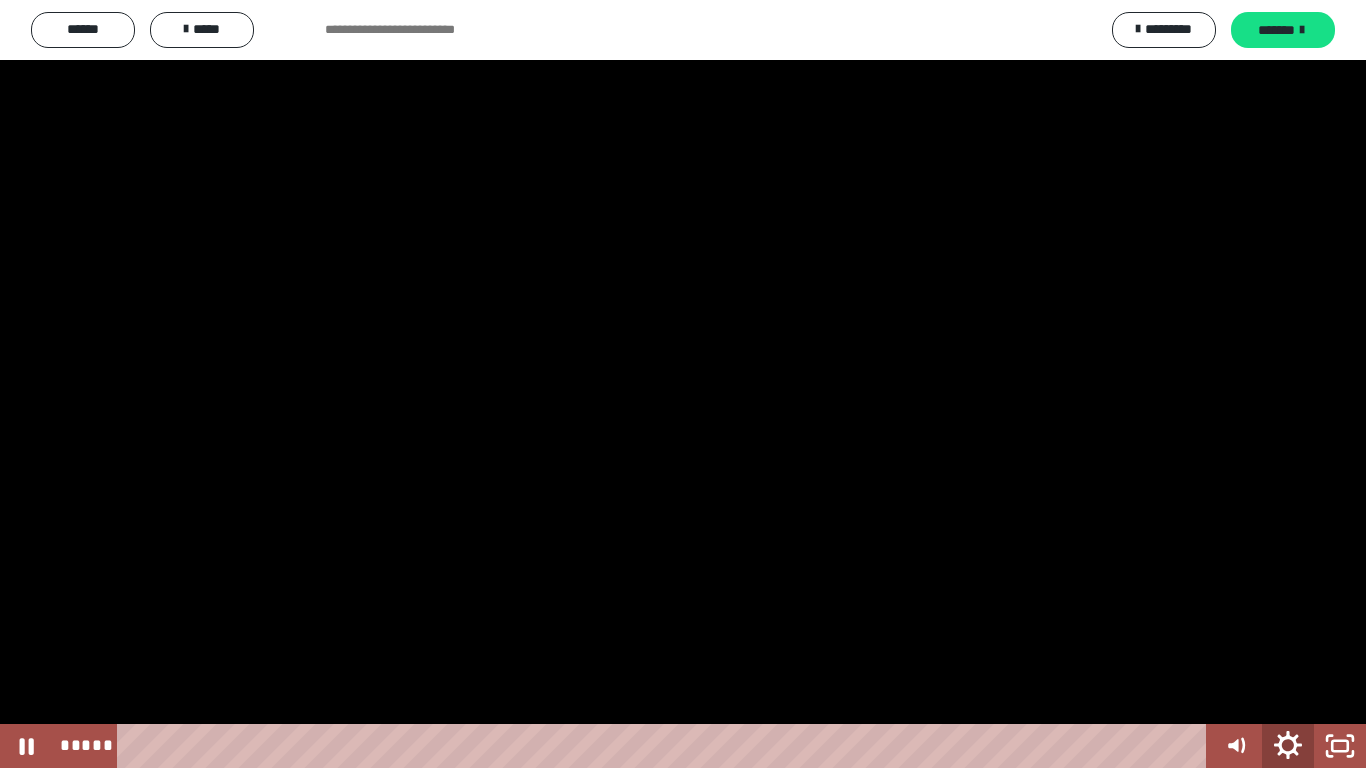 click 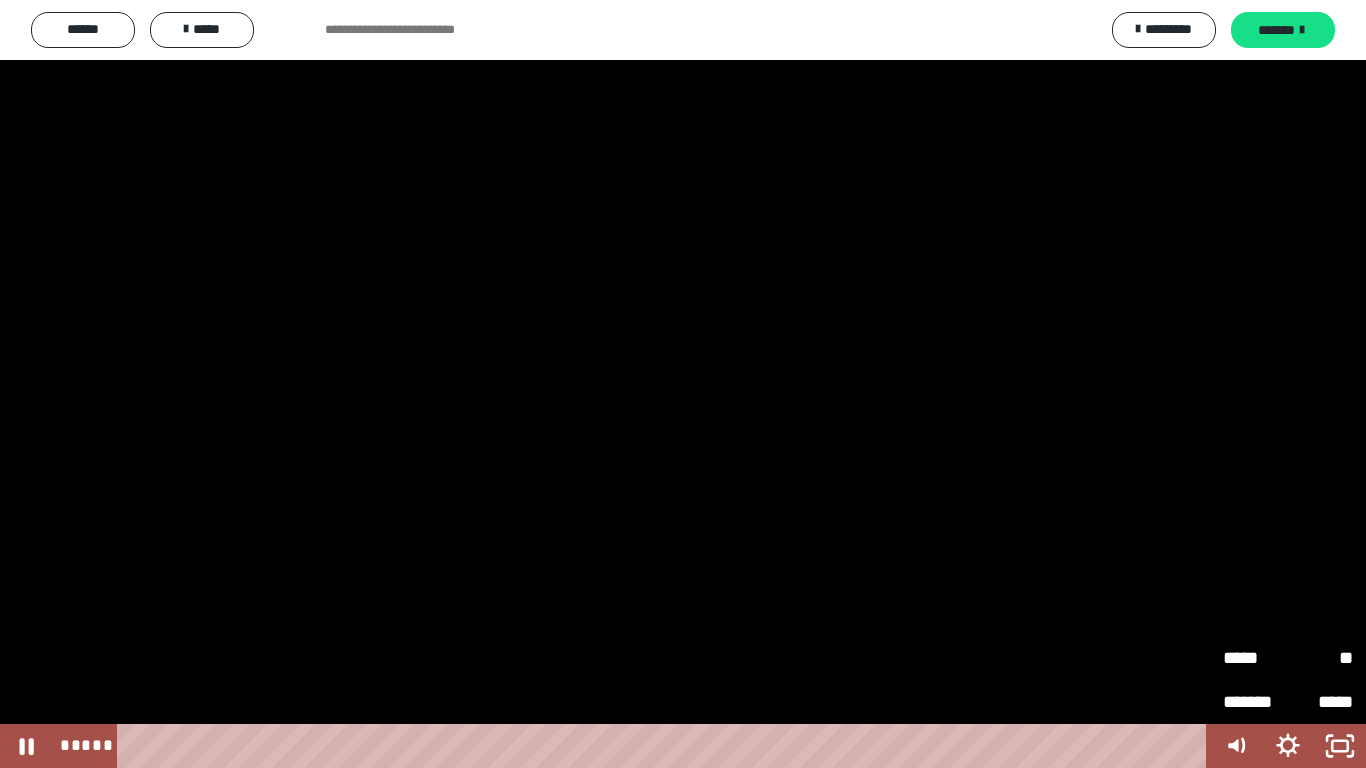 click on "*****" at bounding box center (1255, 658) 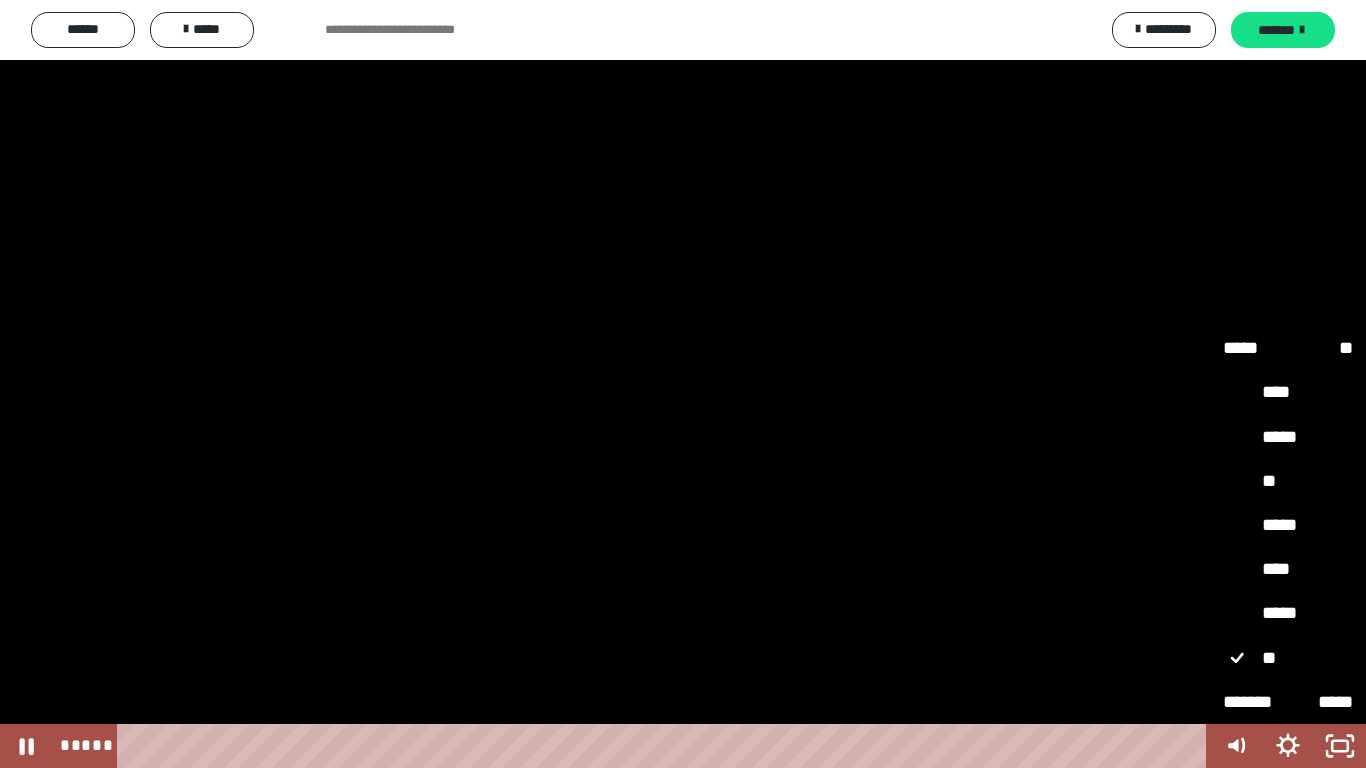 click on "*****" at bounding box center (1288, 614) 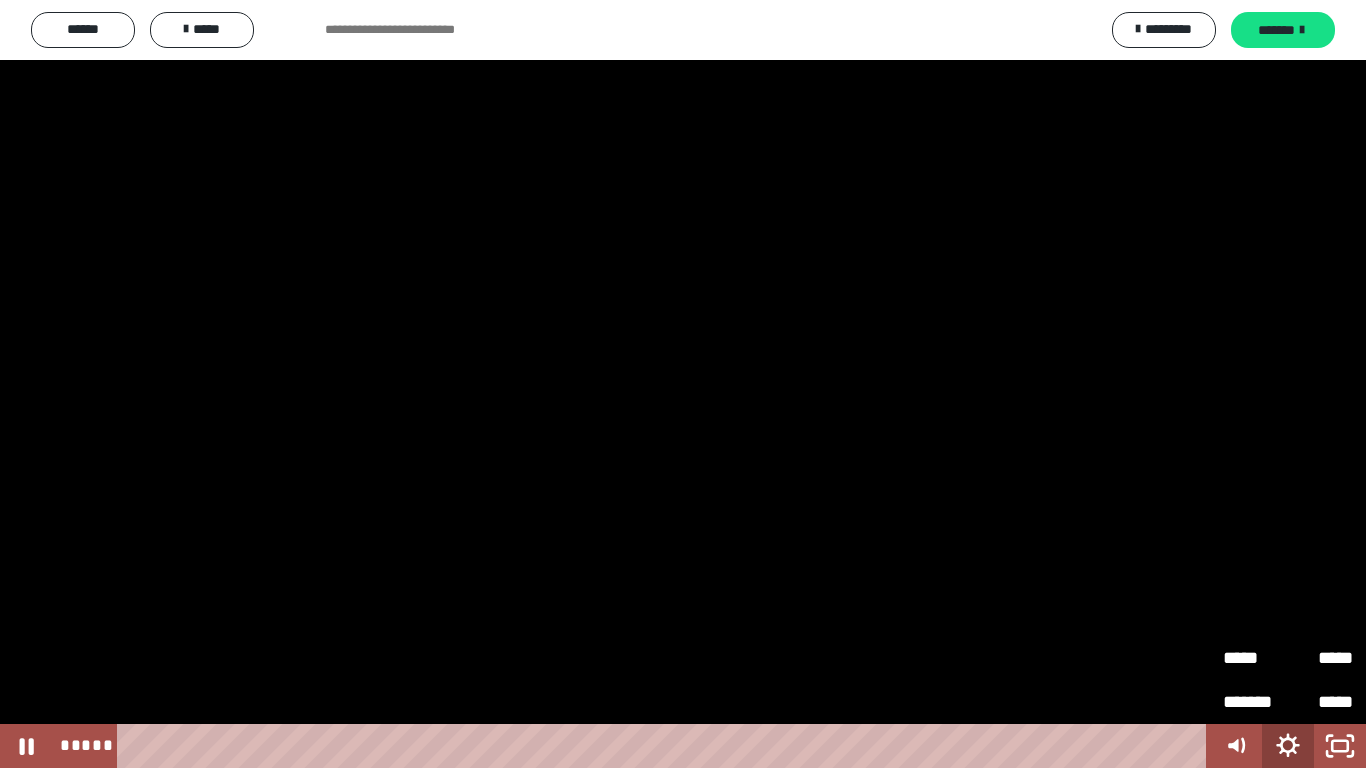 click 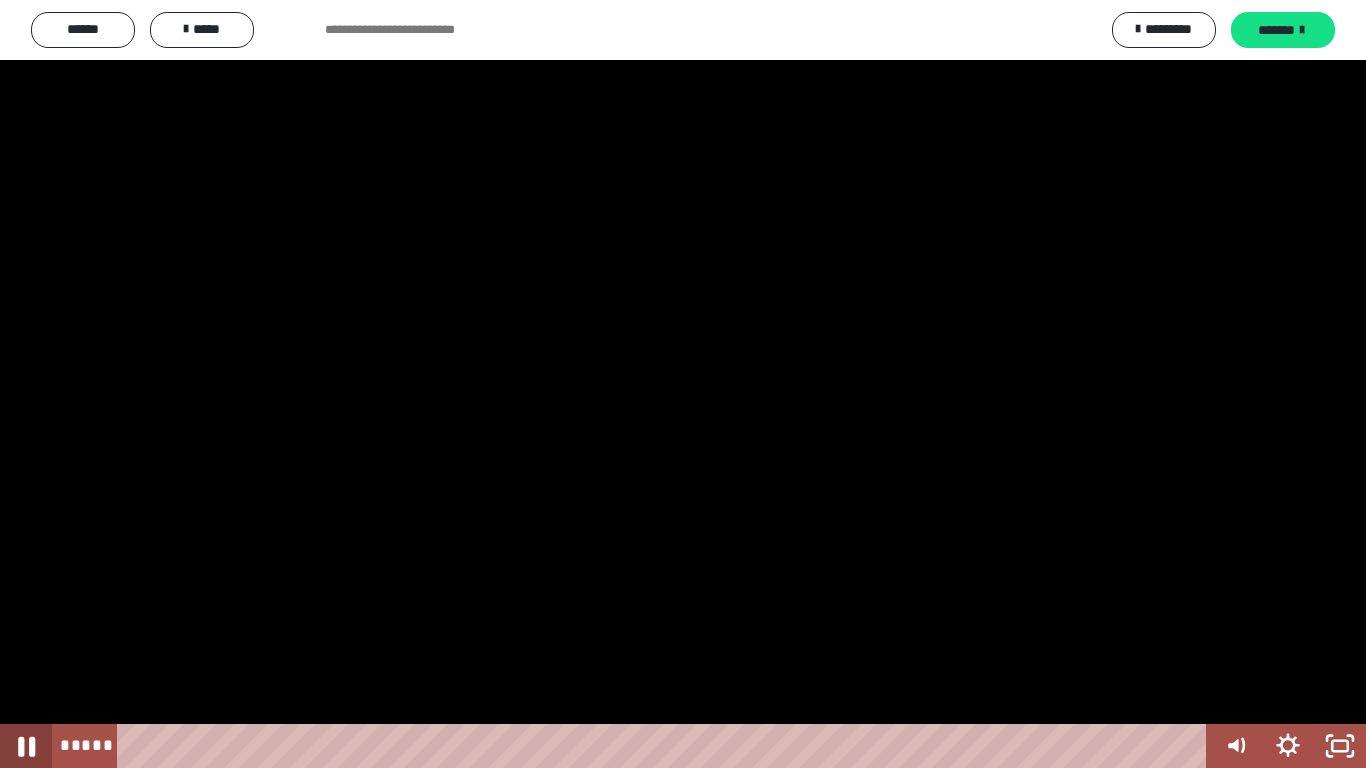 click 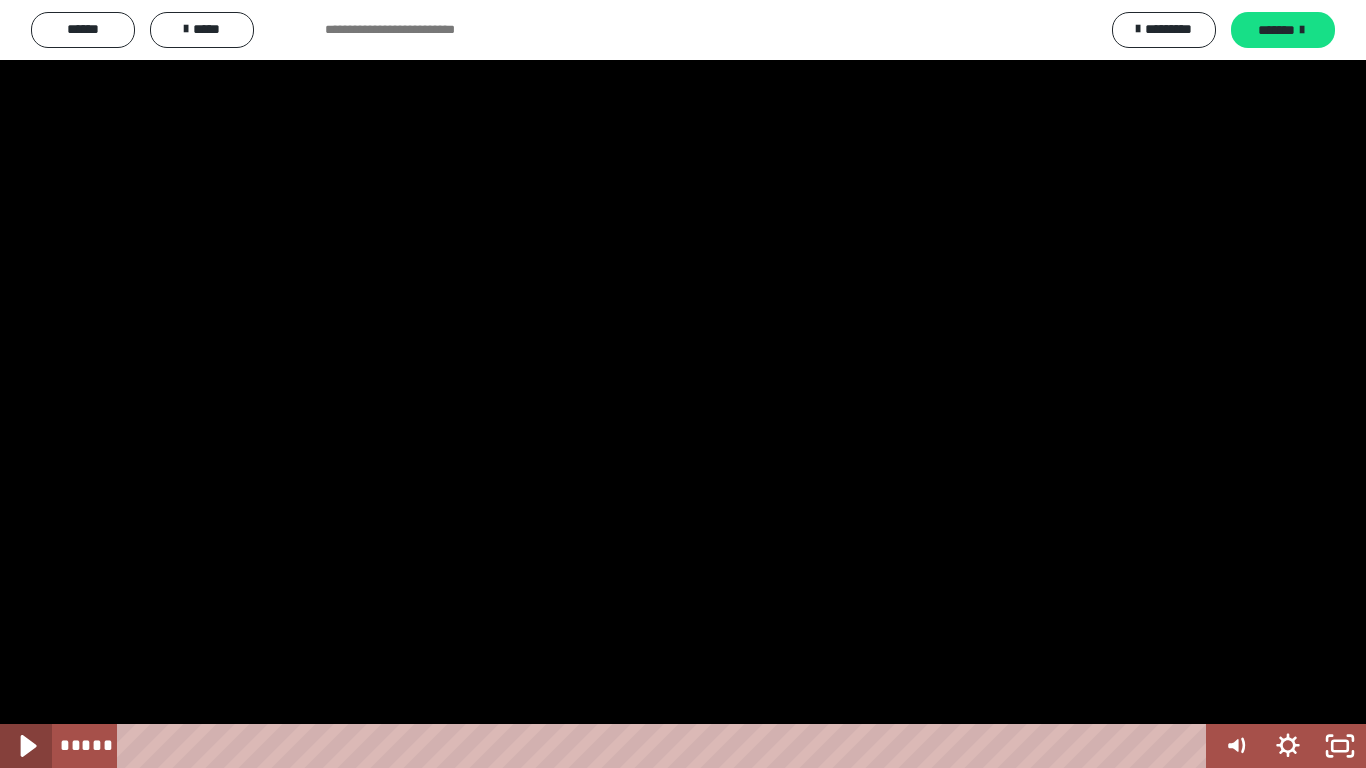 click 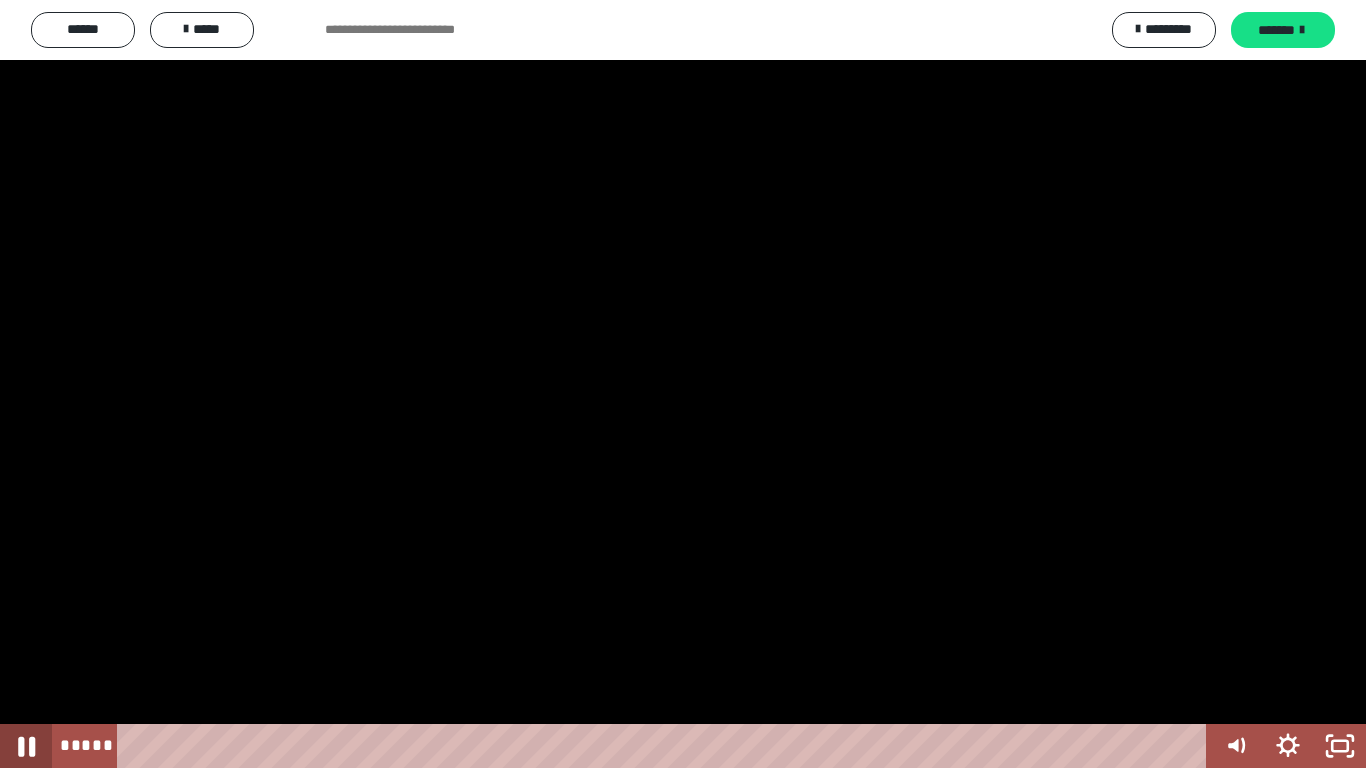 click 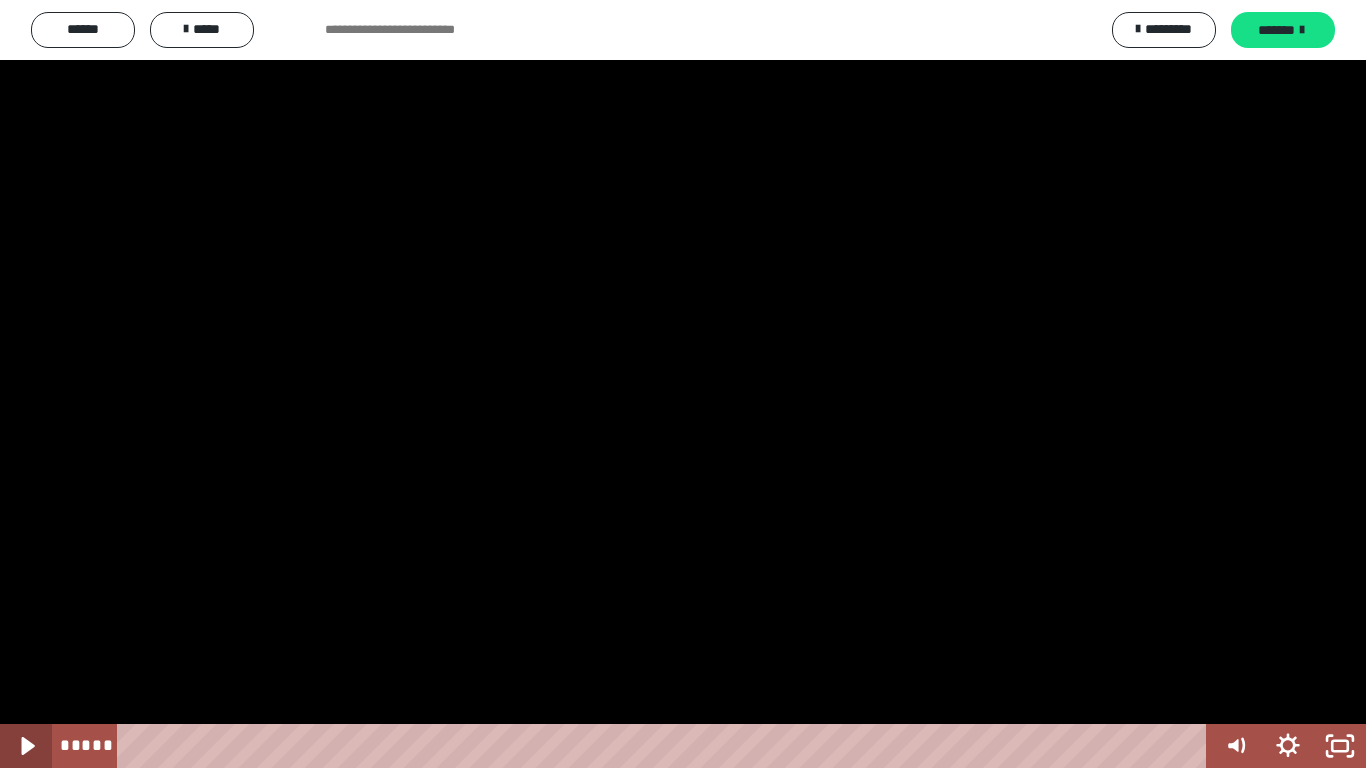 click 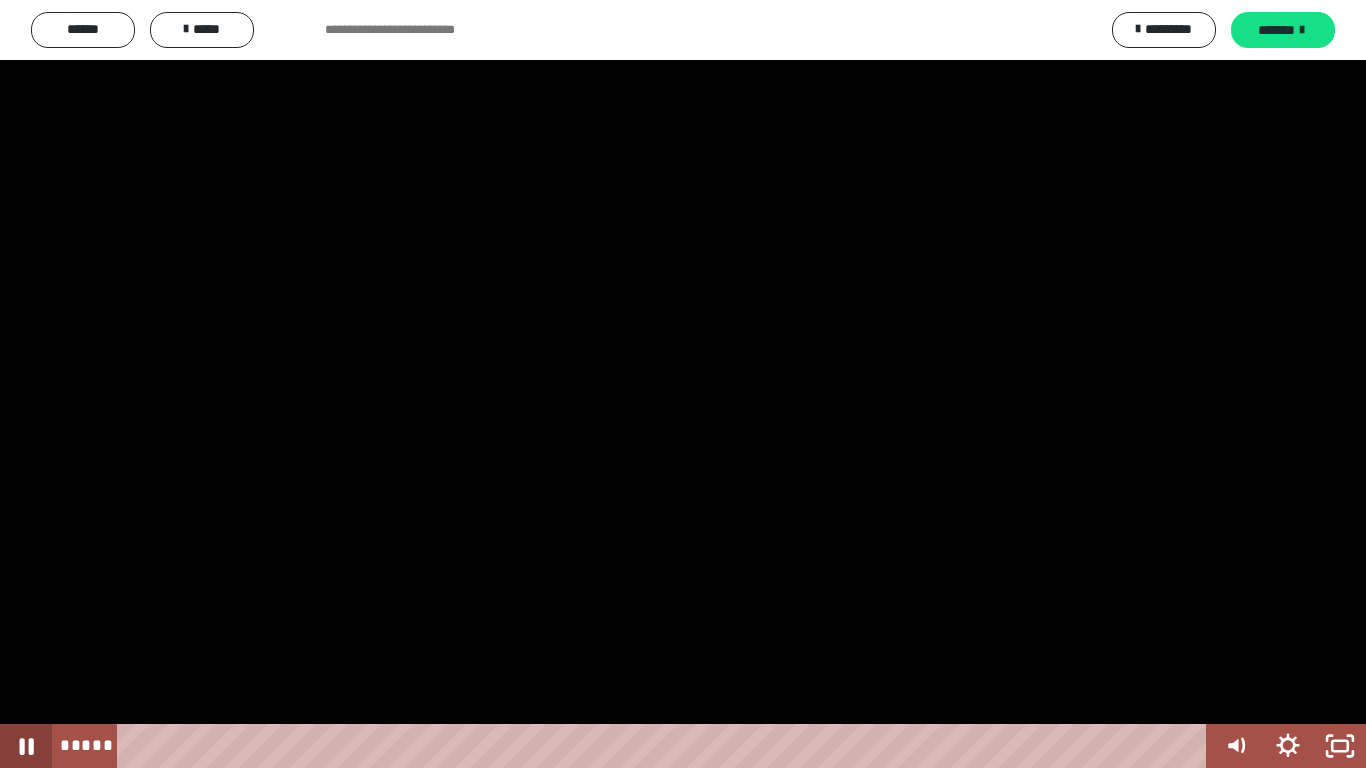 click 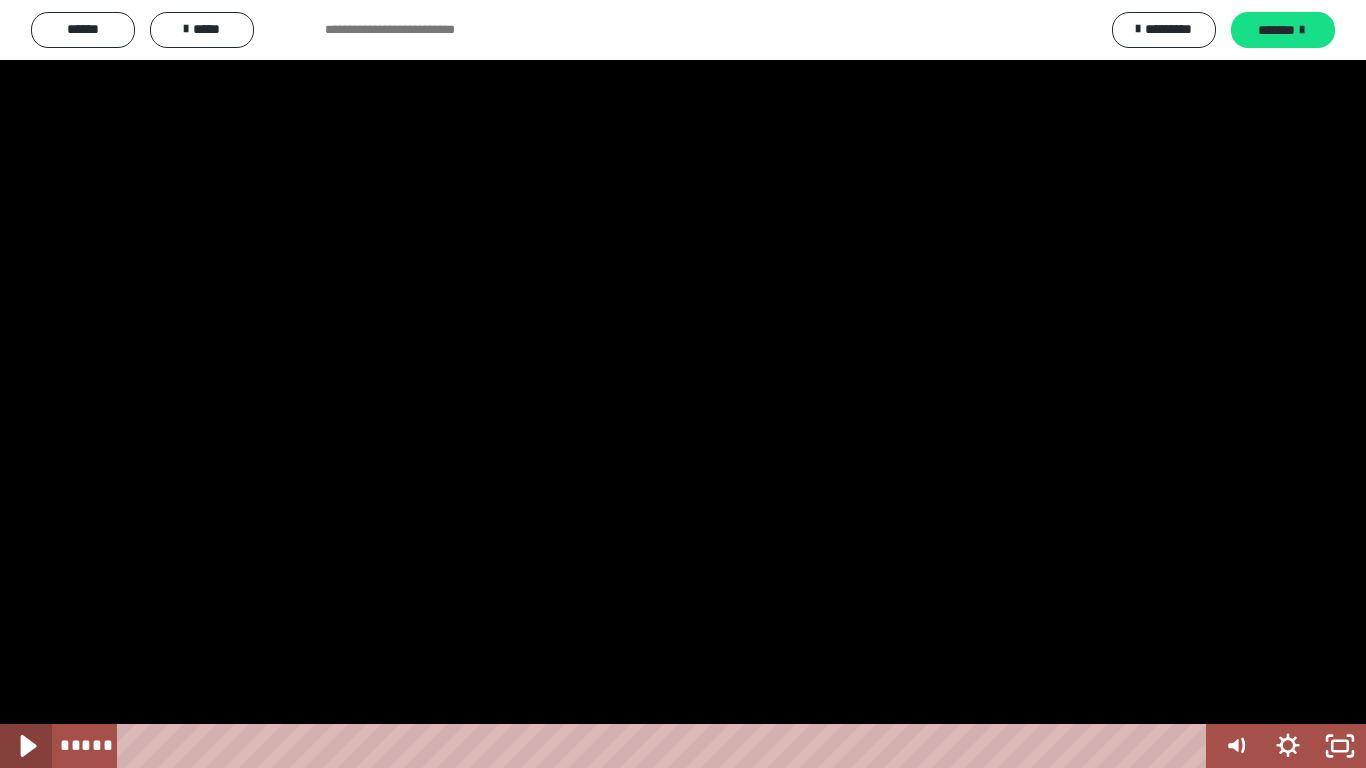 click 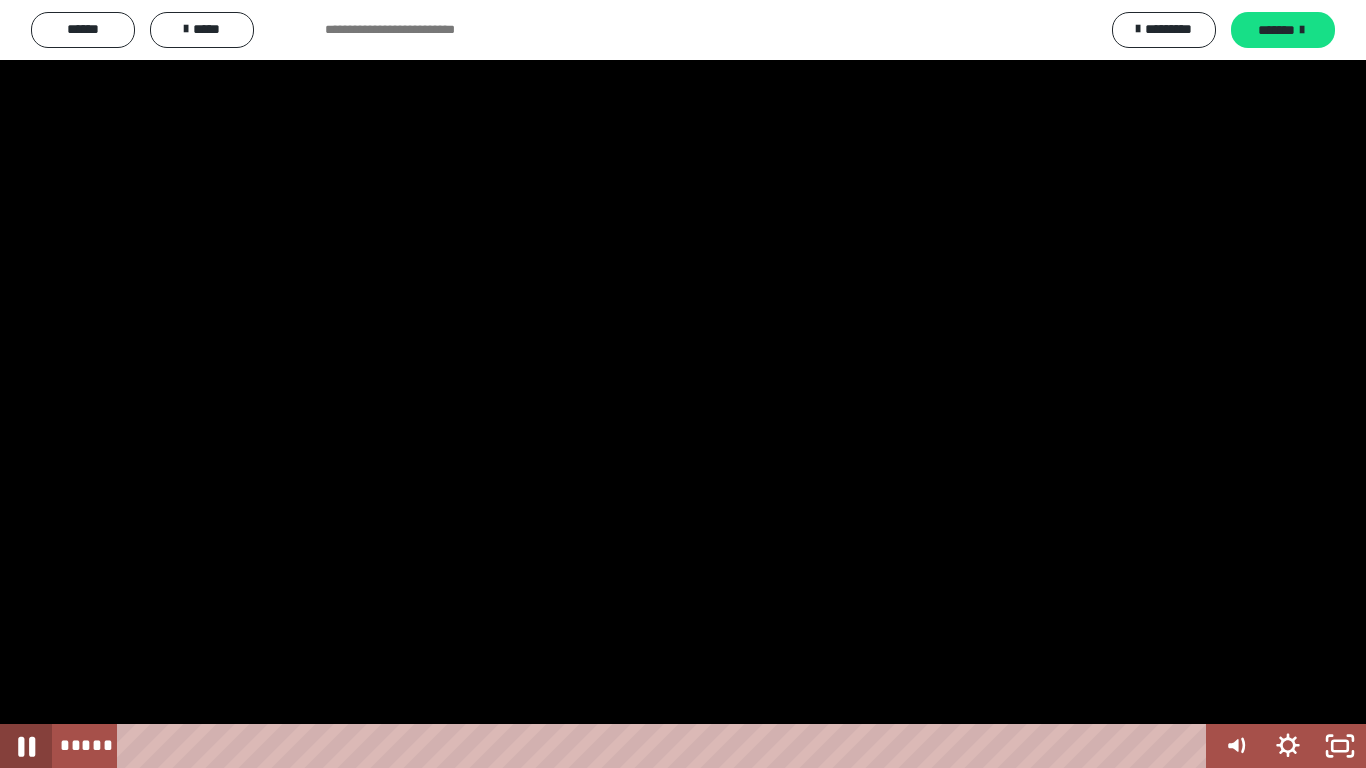 click 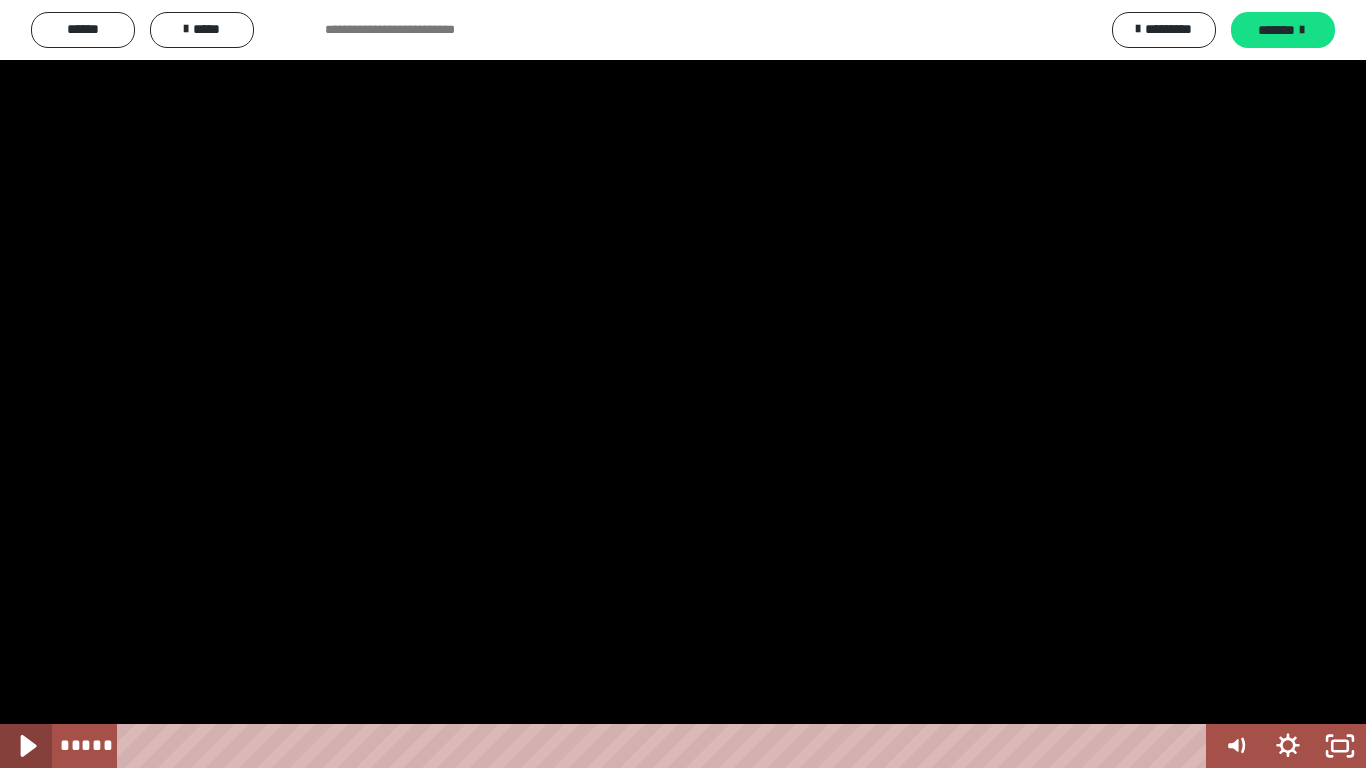 drag, startPoint x: 33, startPoint y: 741, endPoint x: 6, endPoint y: 741, distance: 27 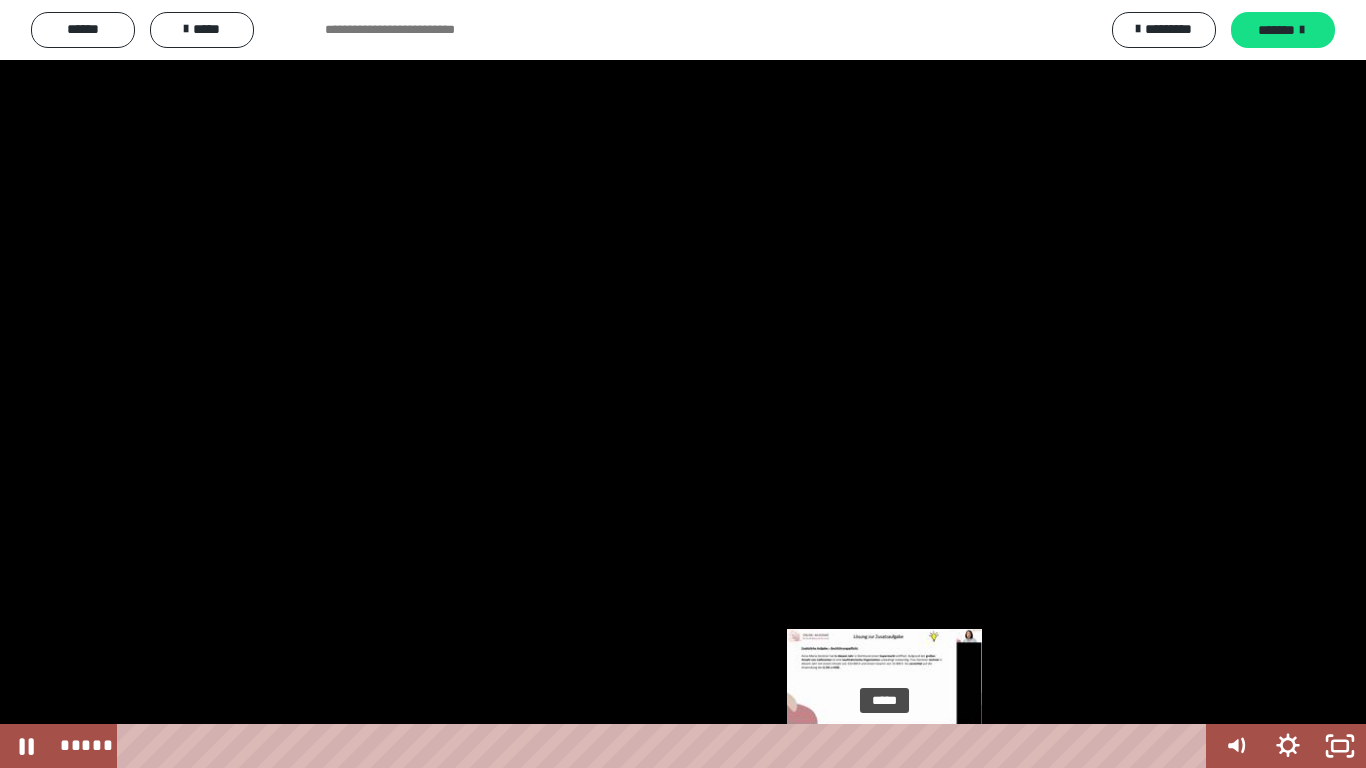 click on "*****" at bounding box center [666, 746] 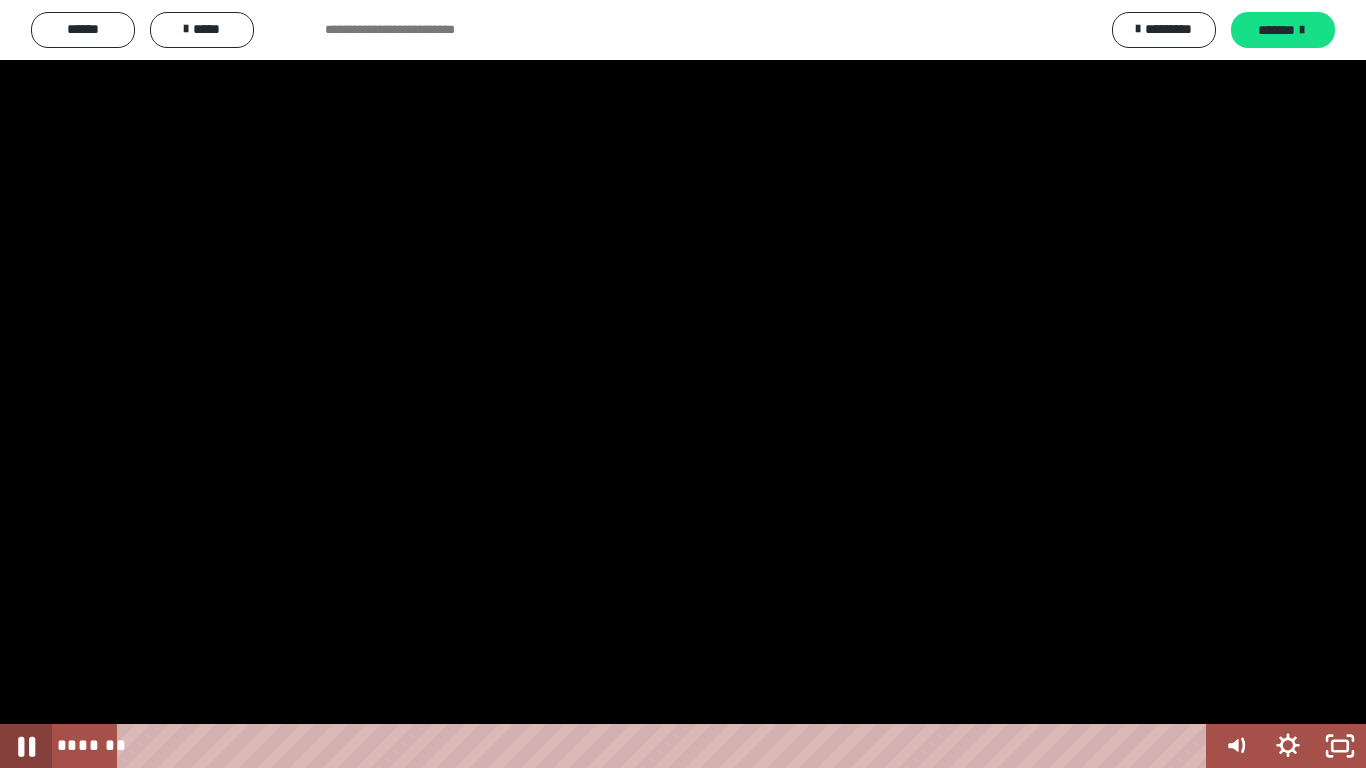 click 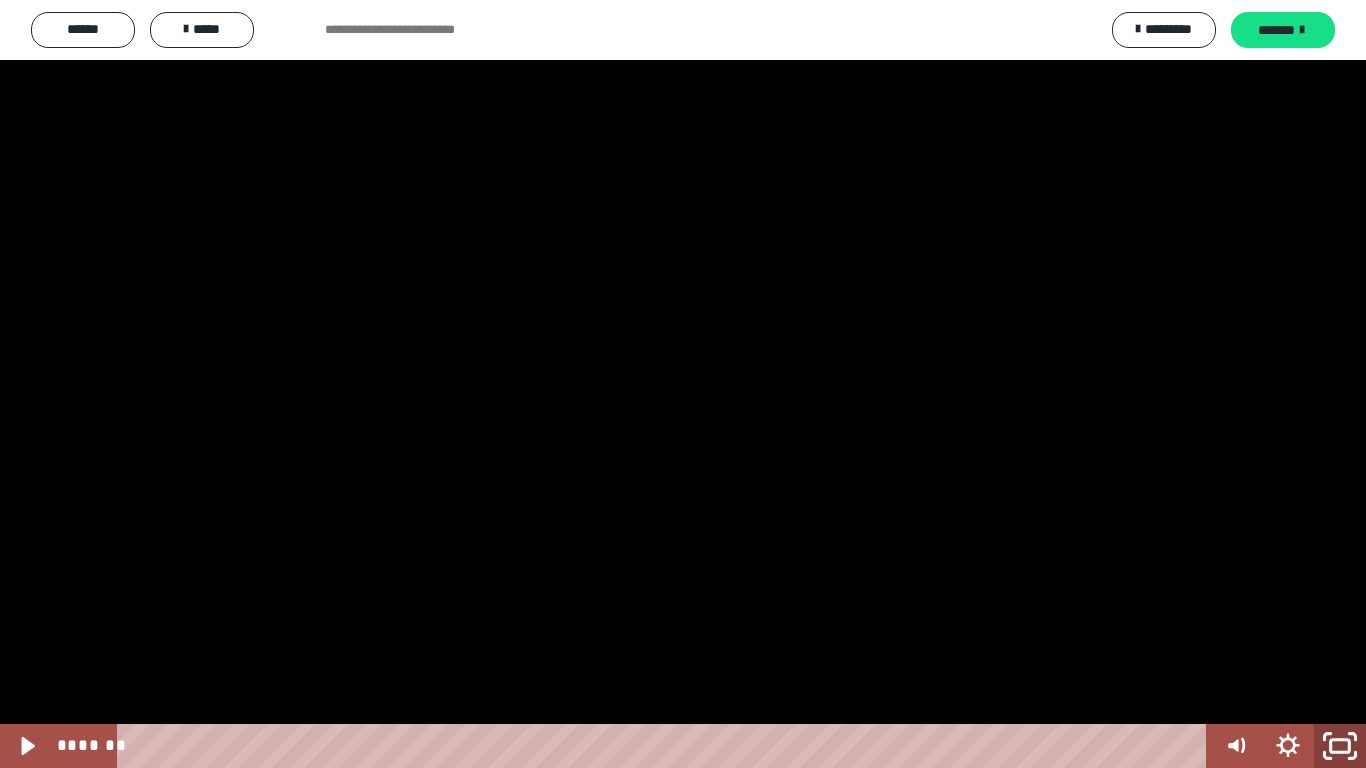 click 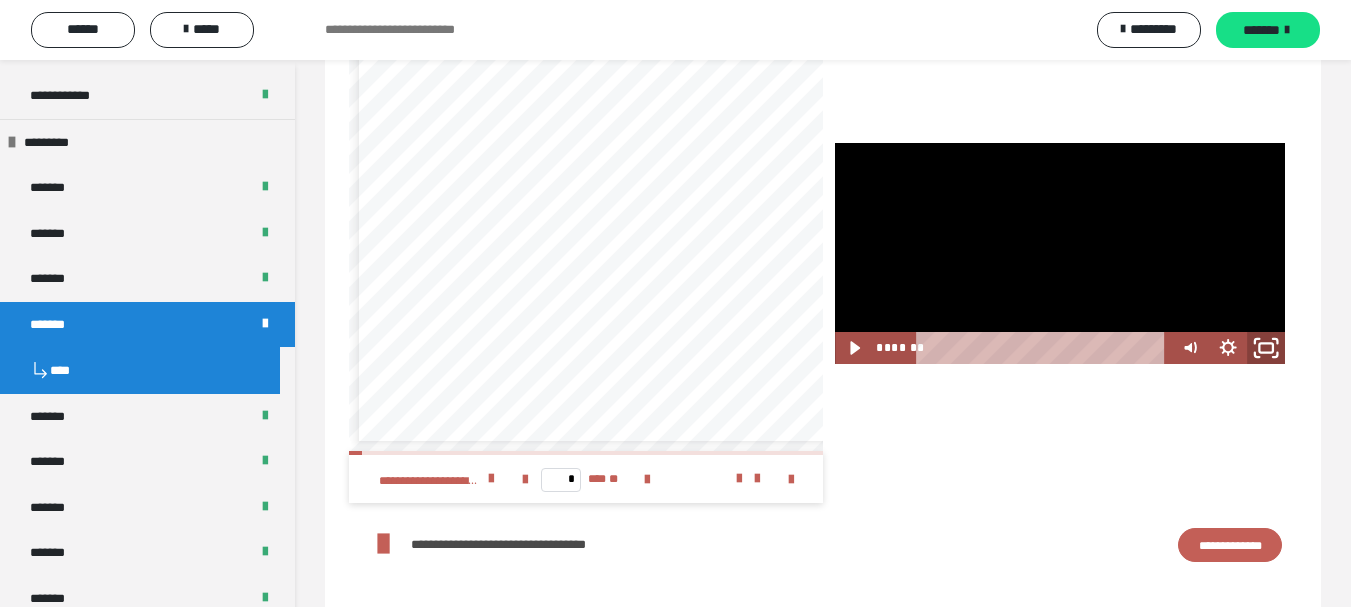 drag, startPoint x: 1265, startPoint y: 405, endPoint x: 1219, endPoint y: 586, distance: 186.75385 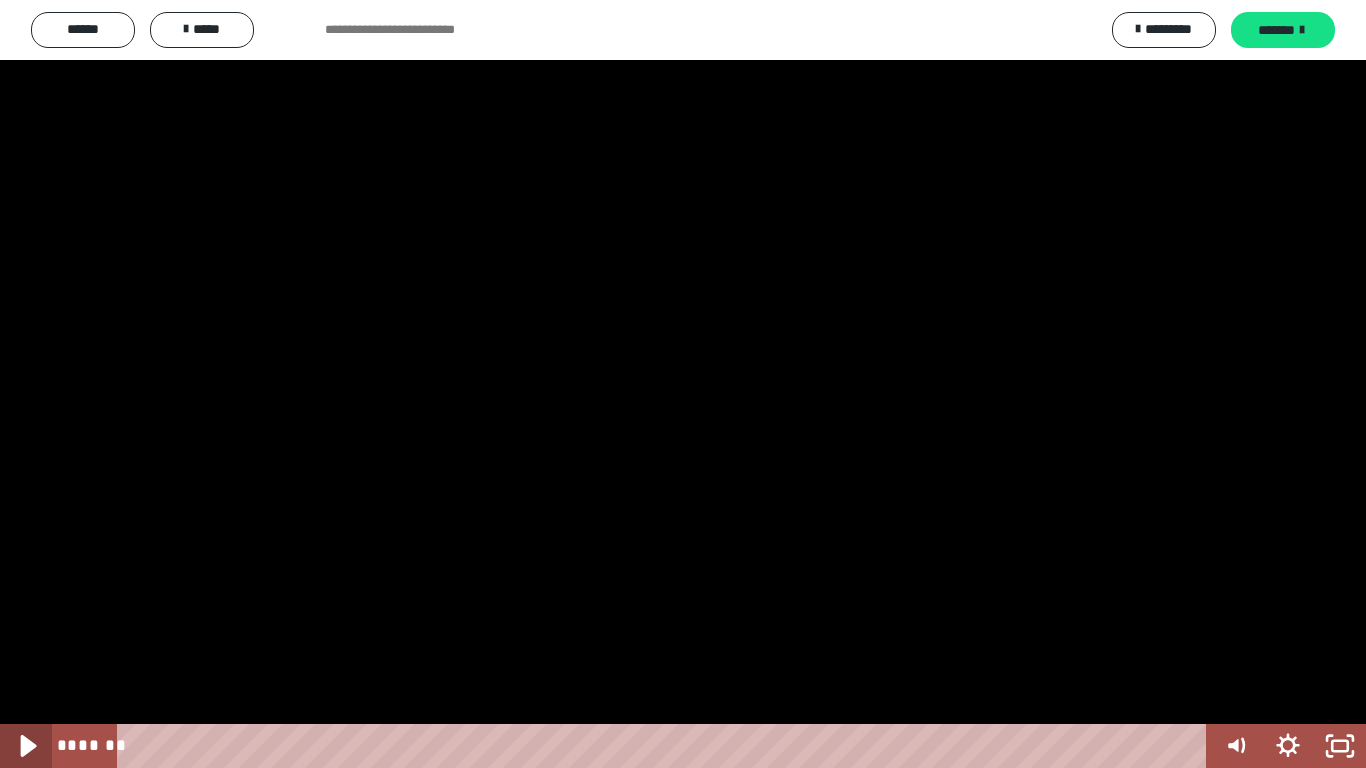 click 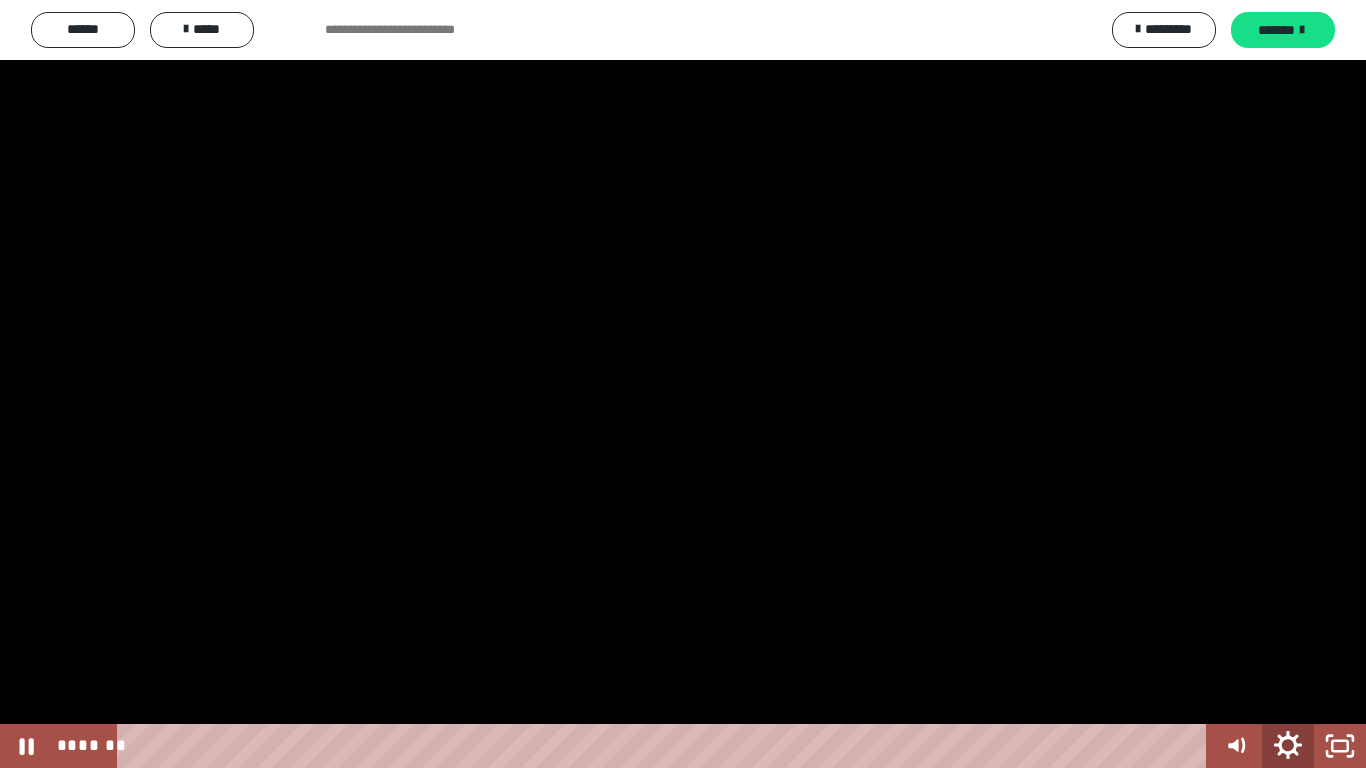 click 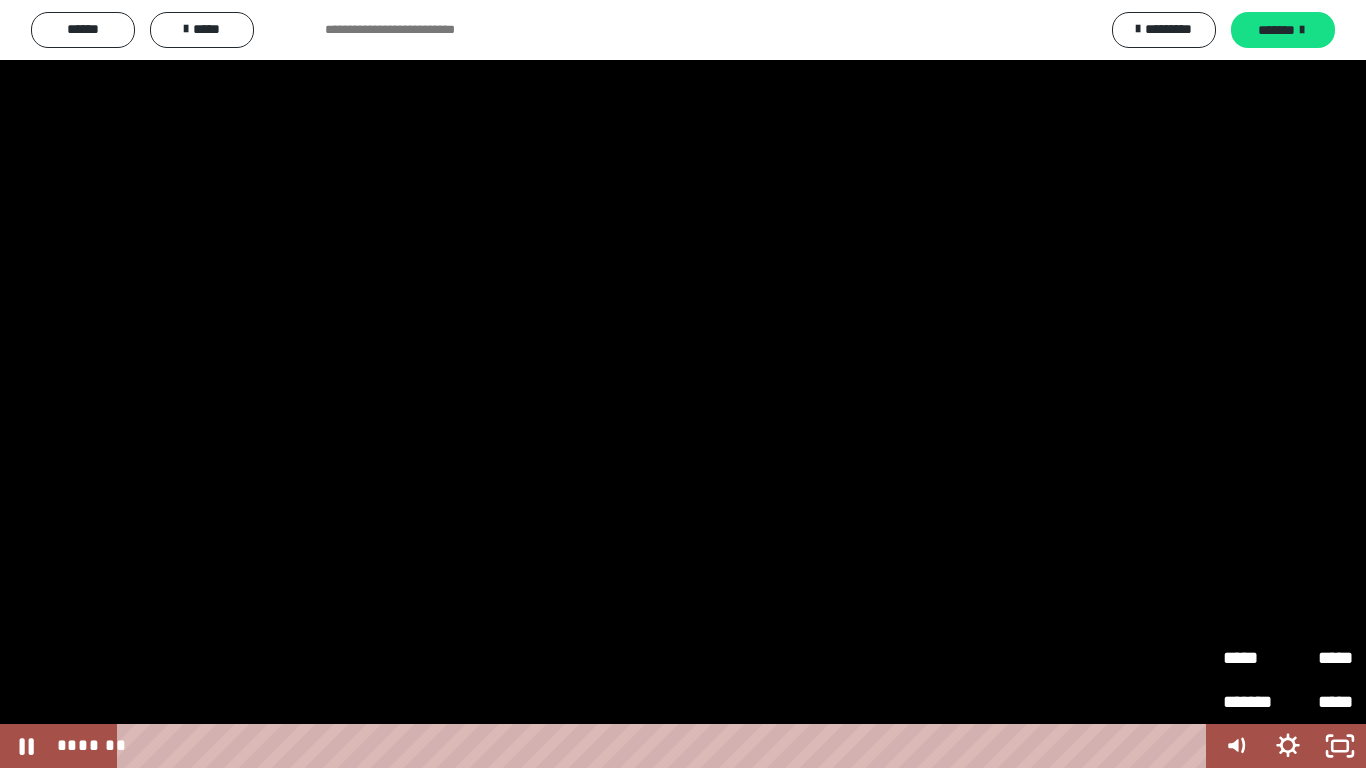 click on "*****" at bounding box center [1255, 658] 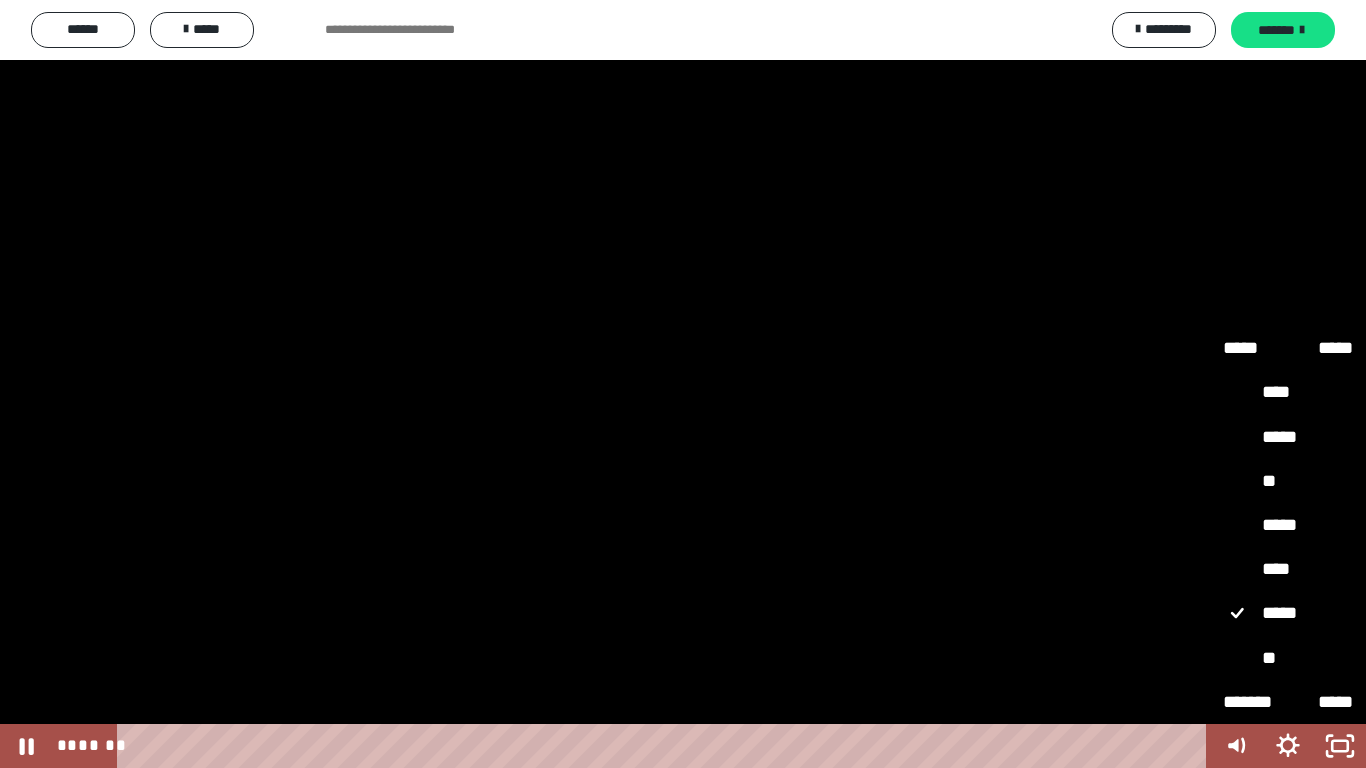 click on "**" at bounding box center (1288, 659) 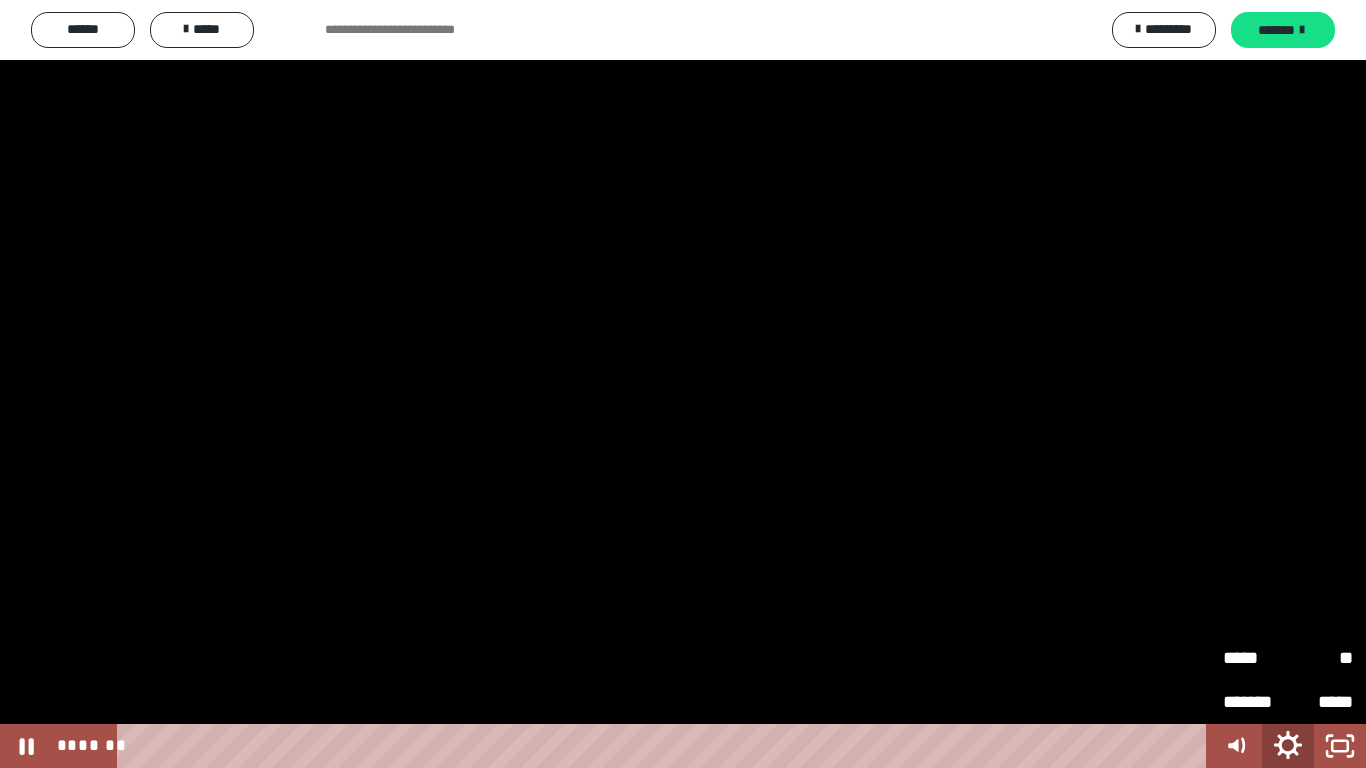 click 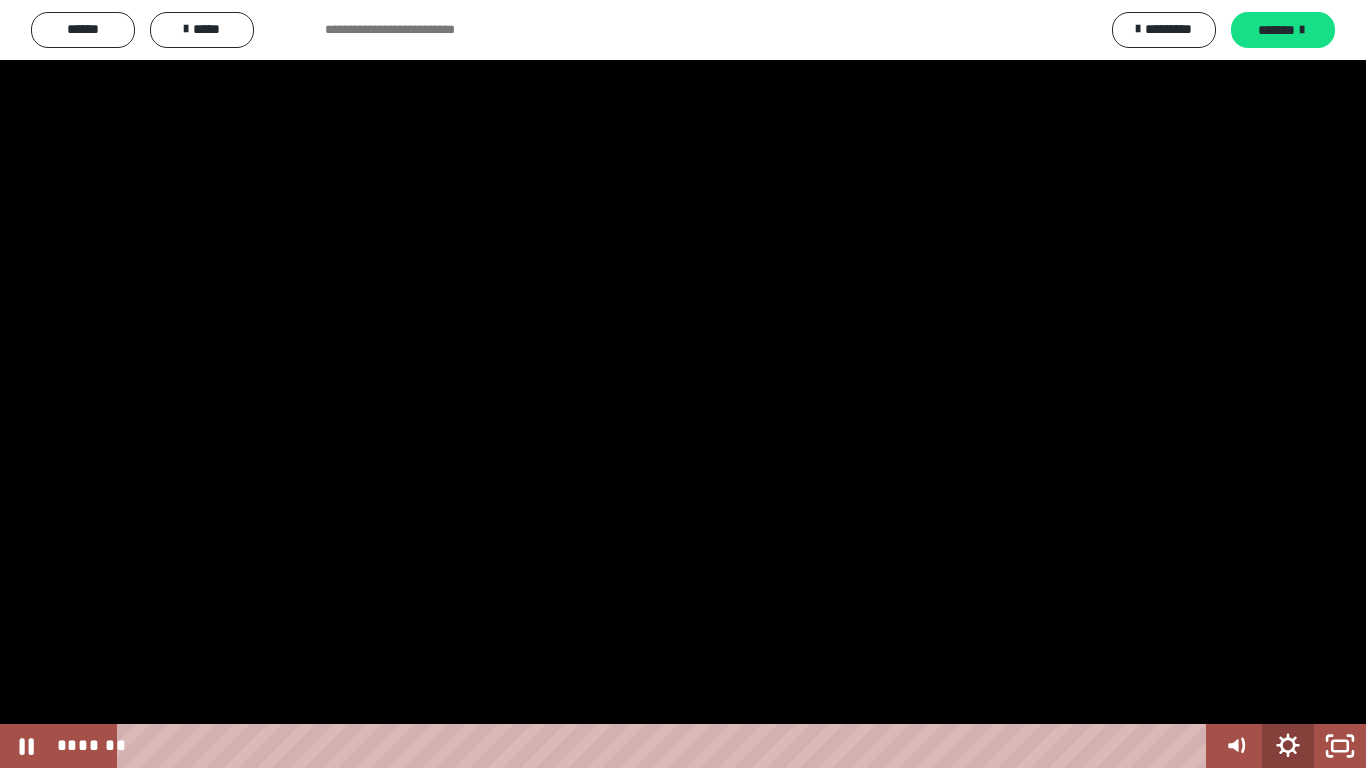 click 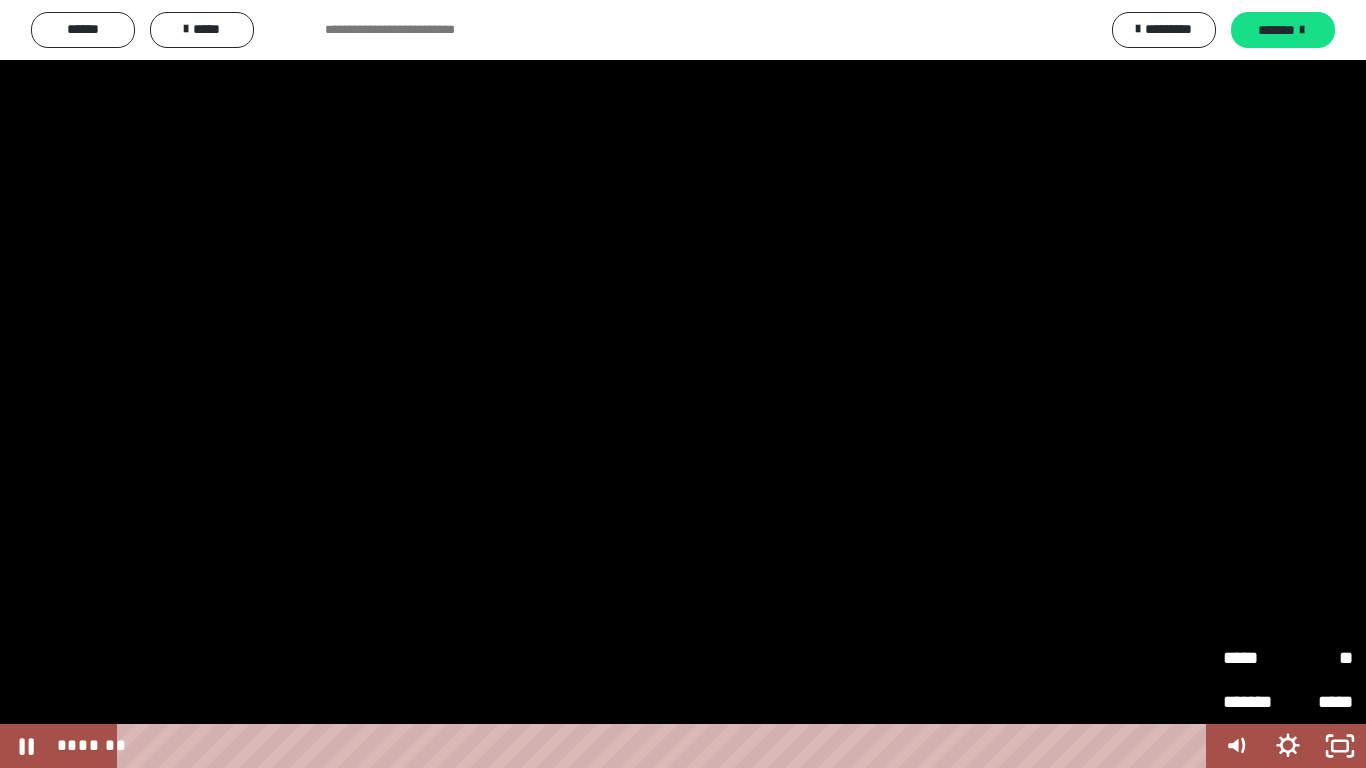 click on "*****" at bounding box center (1255, 658) 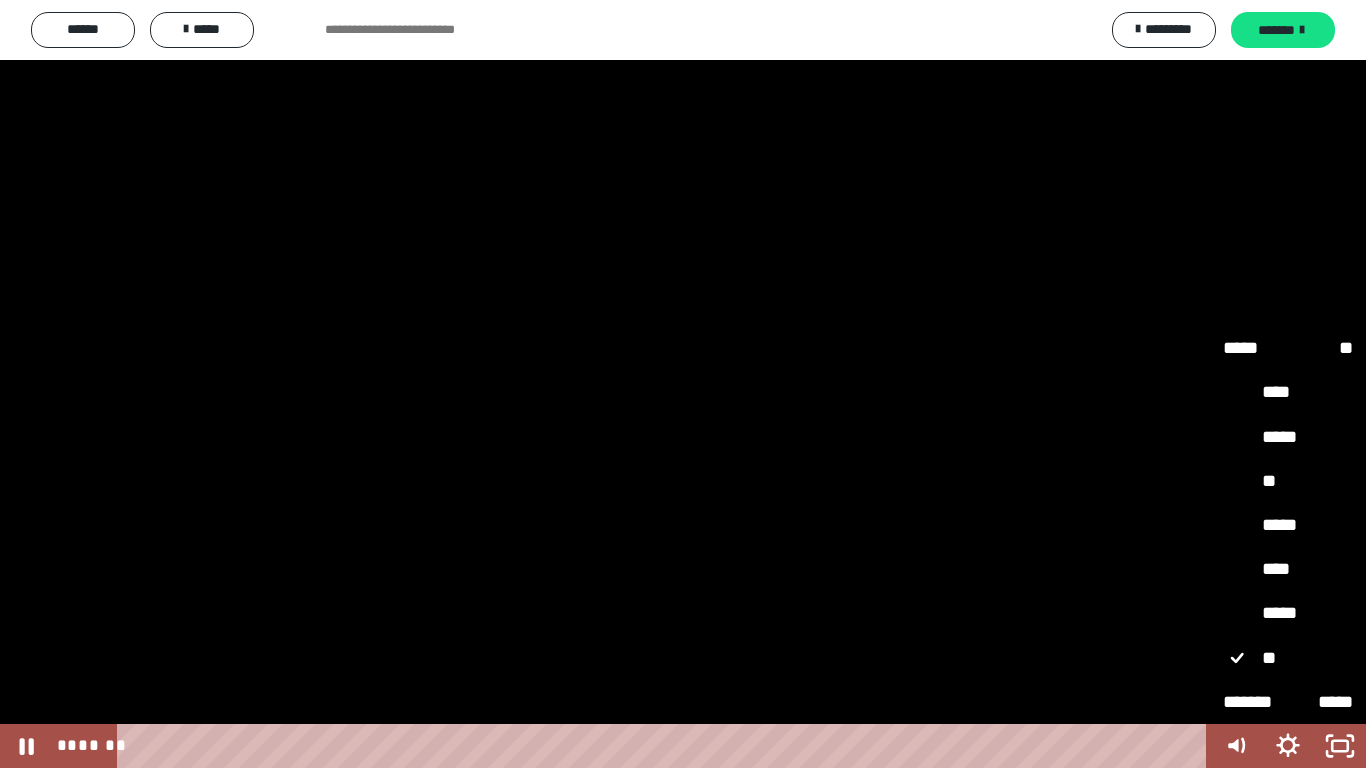 click on "****" at bounding box center (1288, 570) 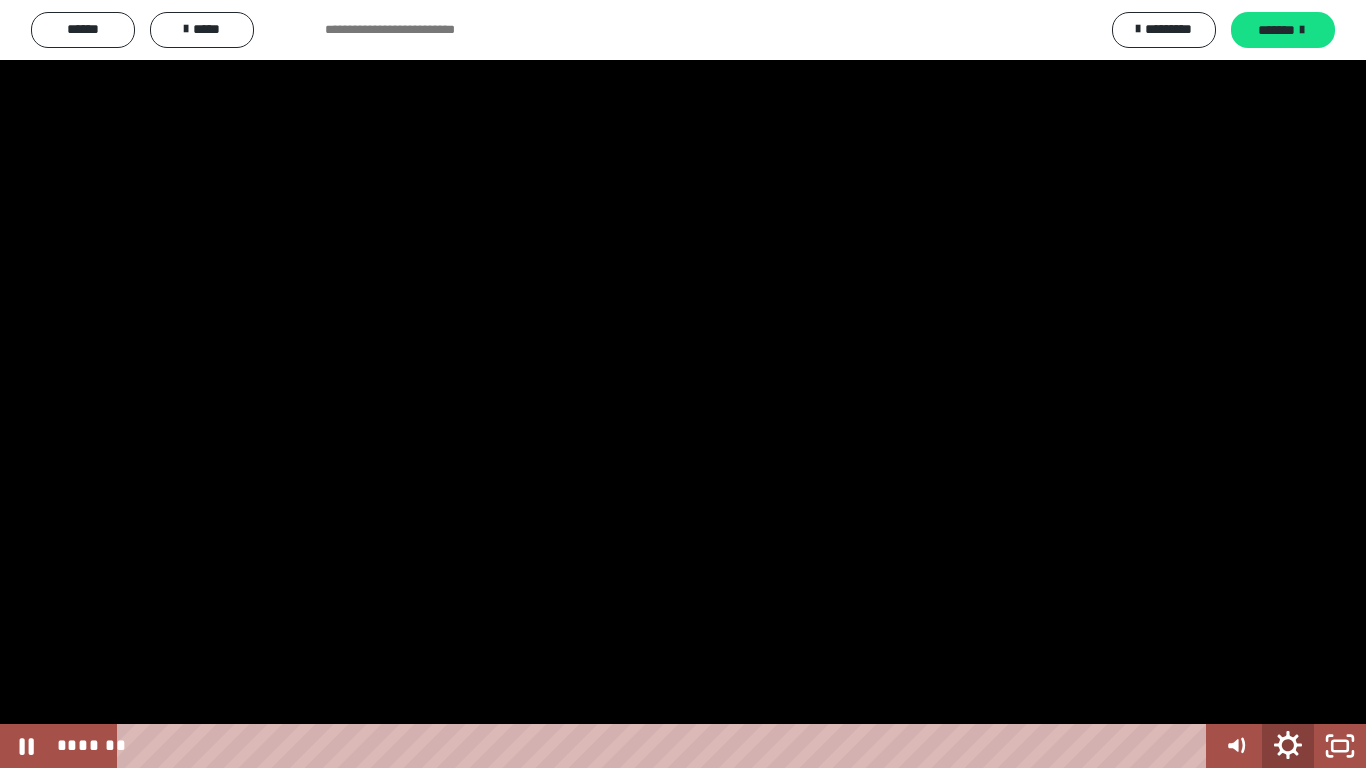 click 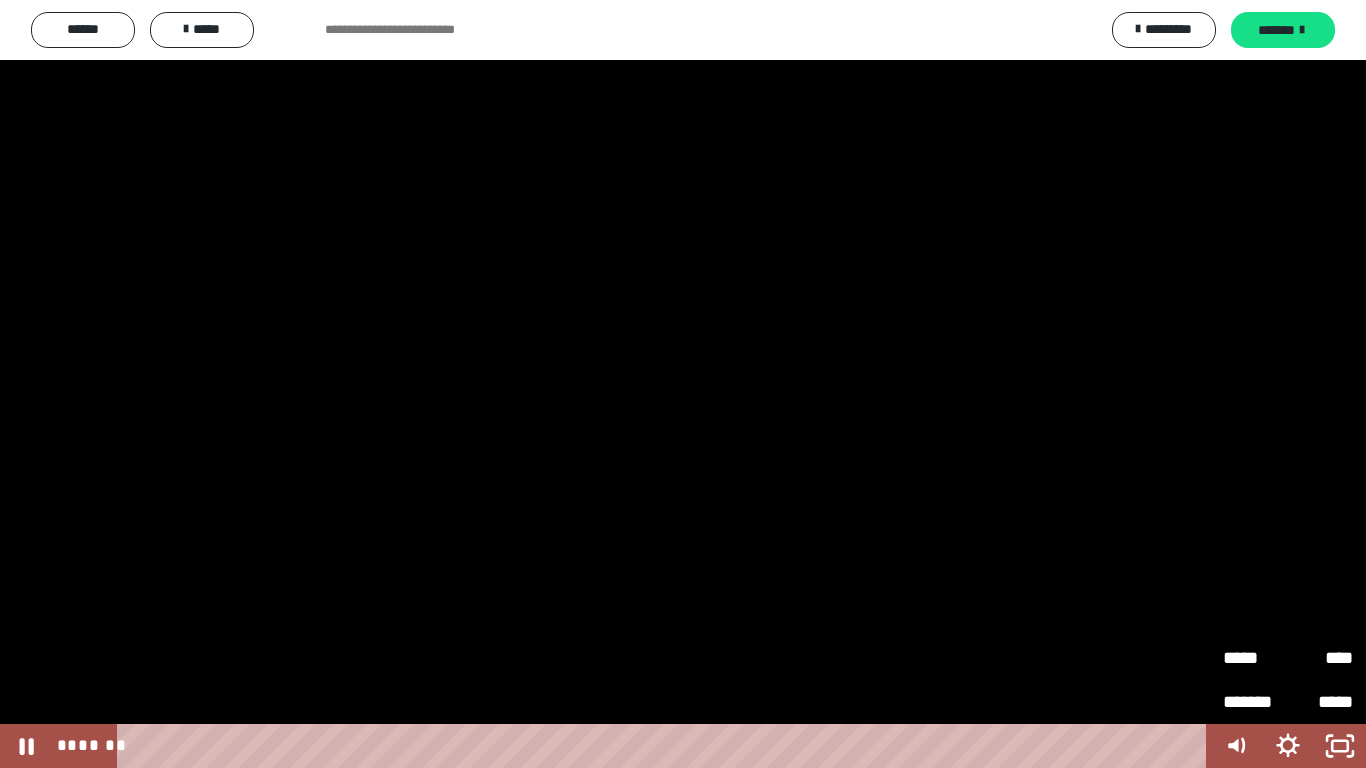 click on "*****" at bounding box center (1255, 658) 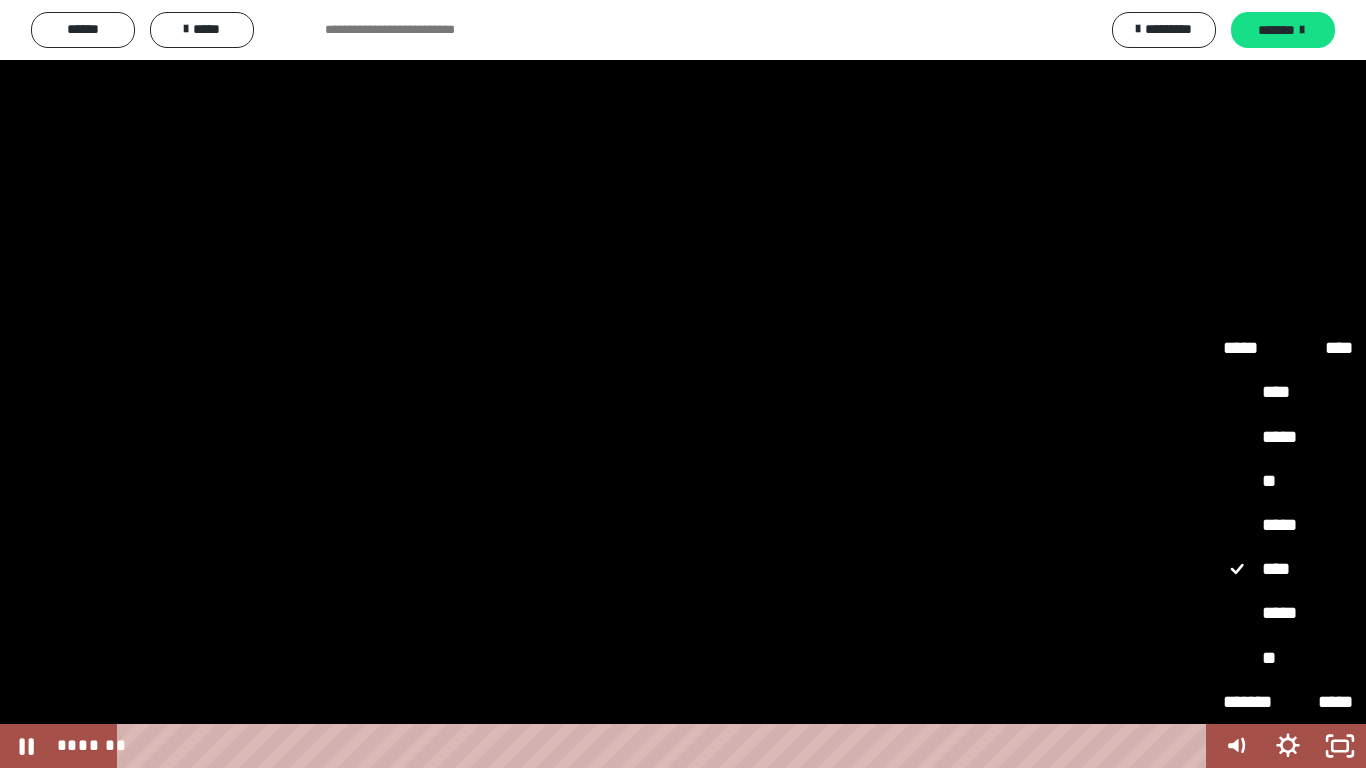 click on "**" at bounding box center [1288, 659] 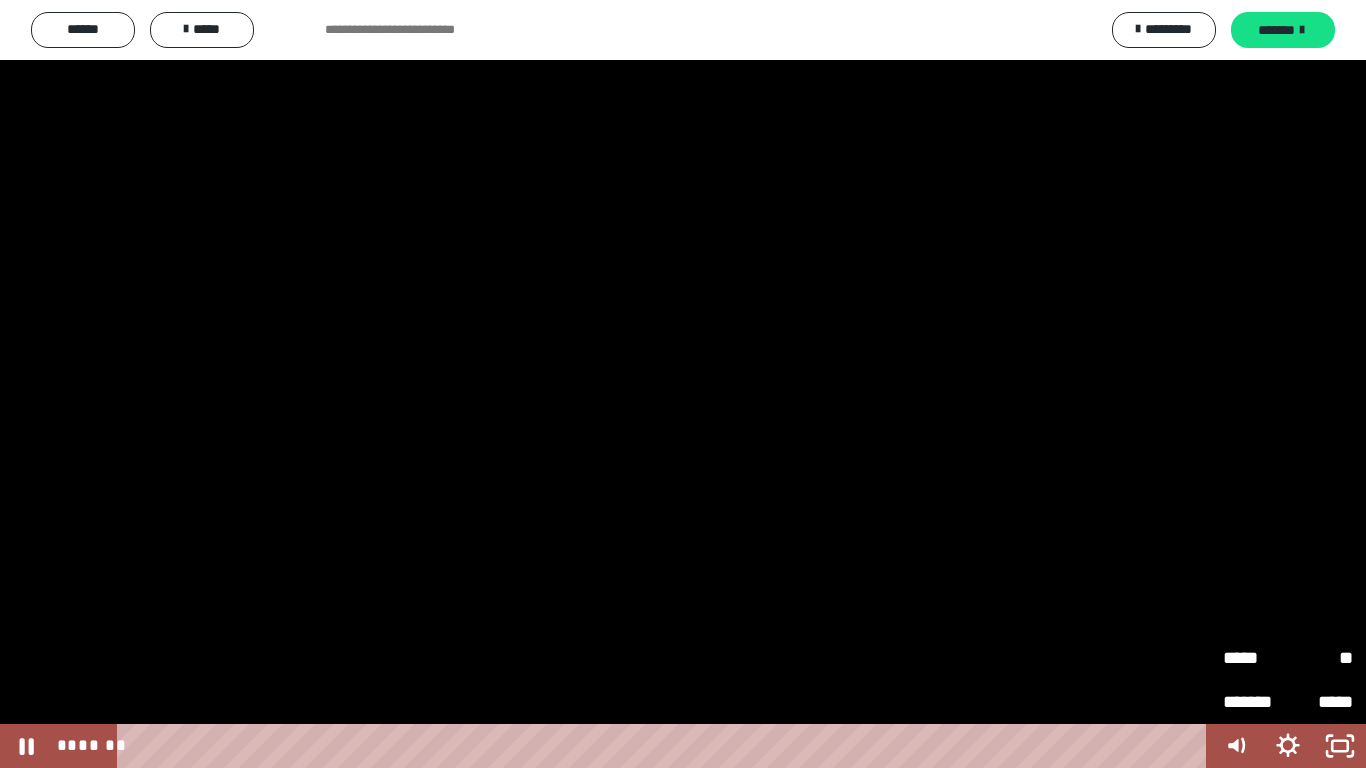 click at bounding box center [683, 384] 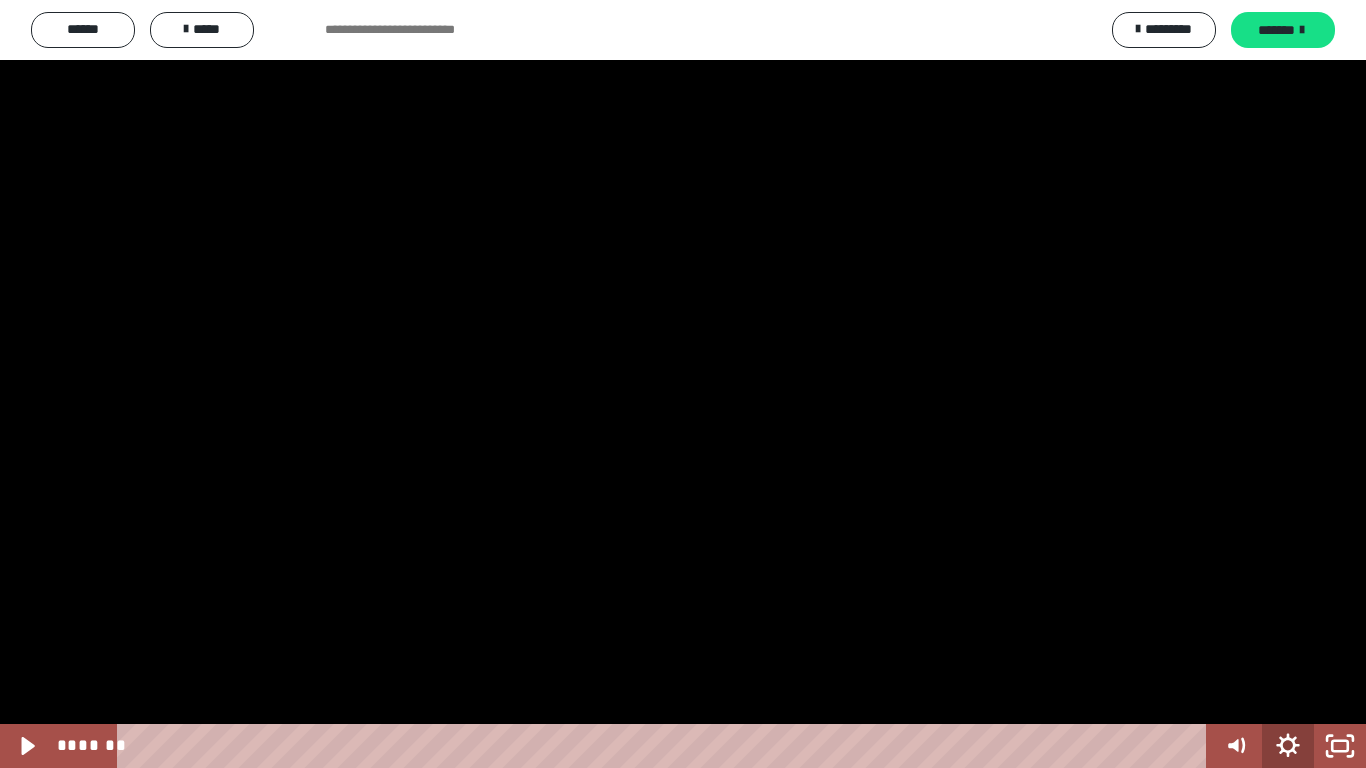 click 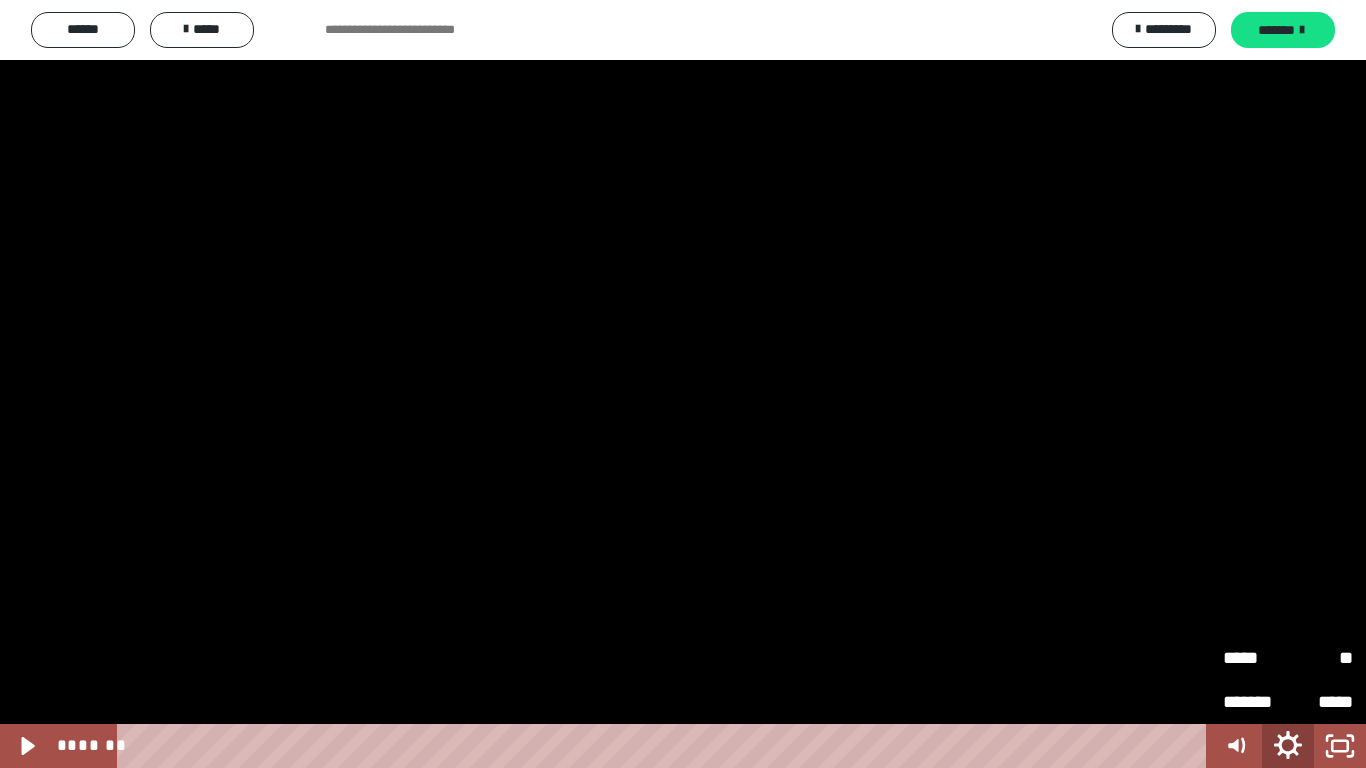 click 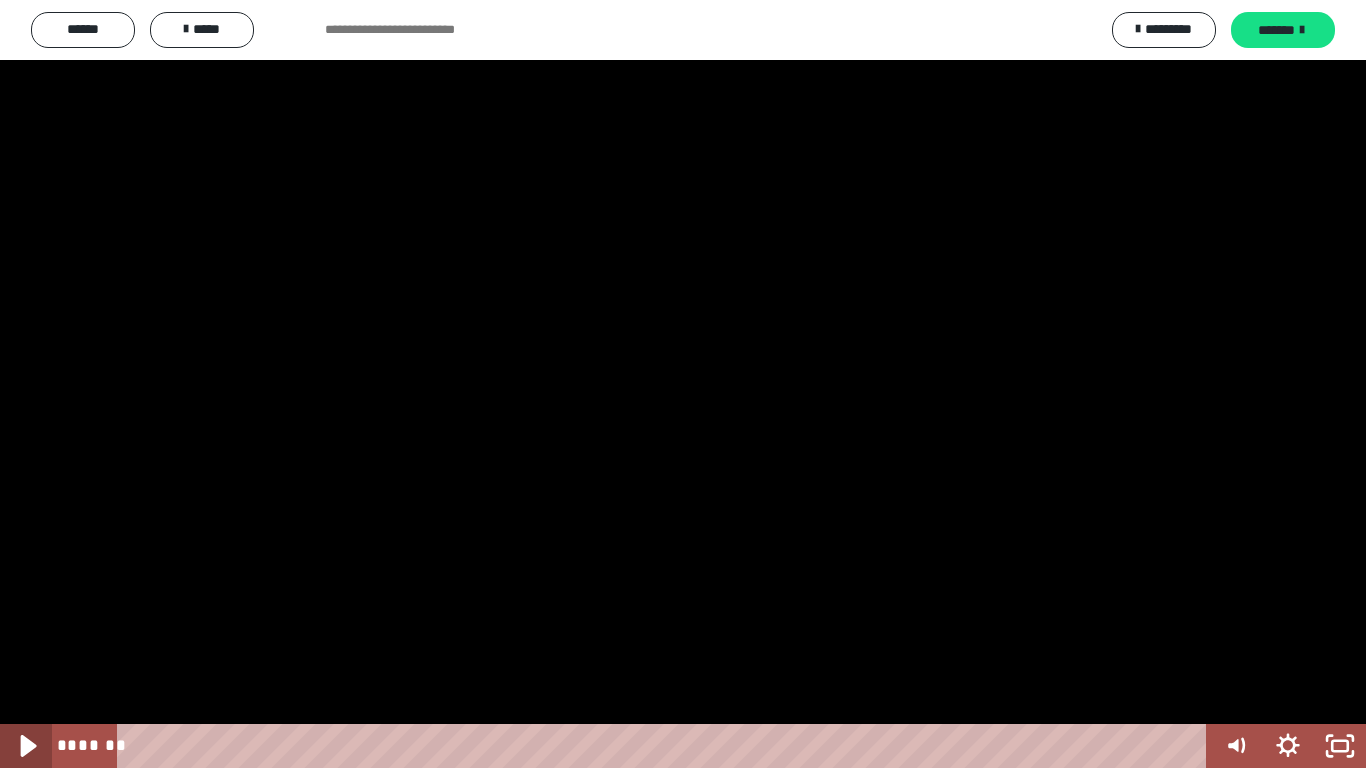 click 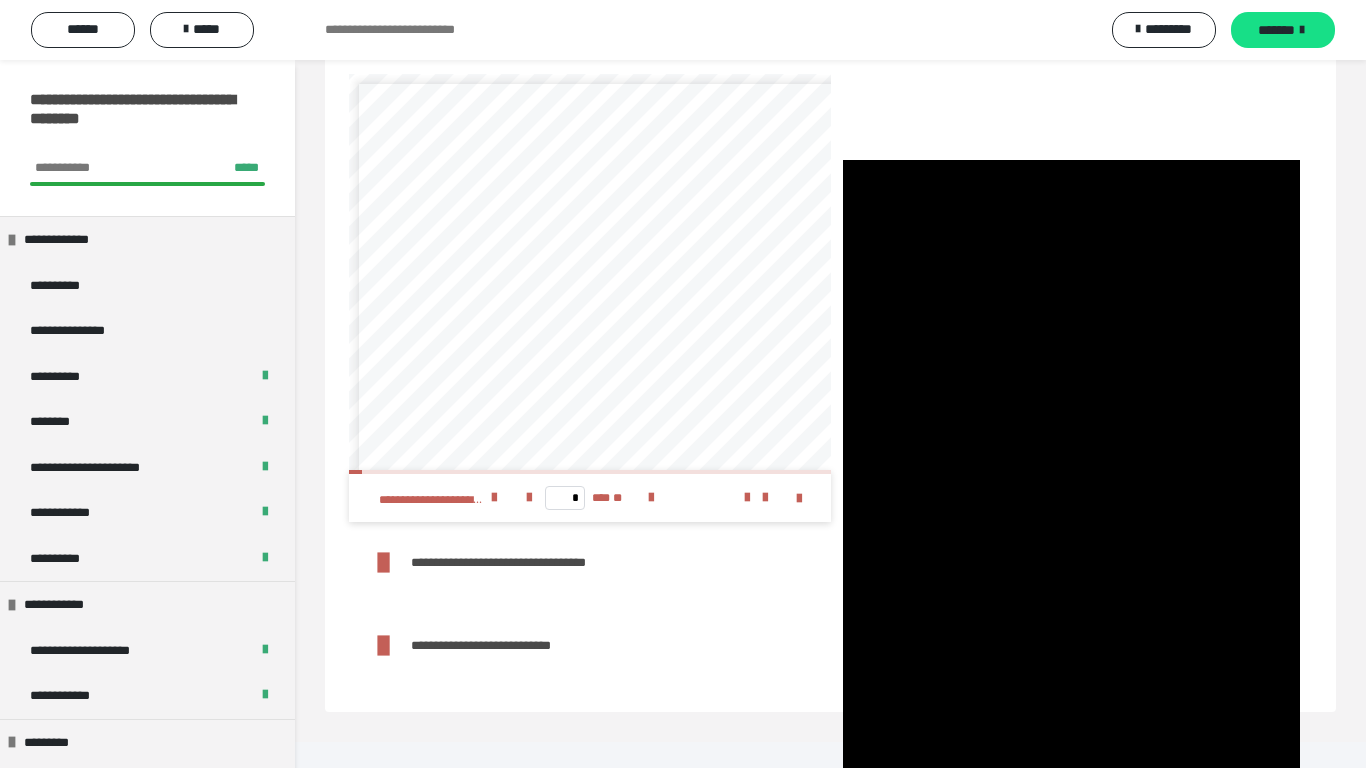 scroll, scrollTop: 4000, scrollLeft: 0, axis: vertical 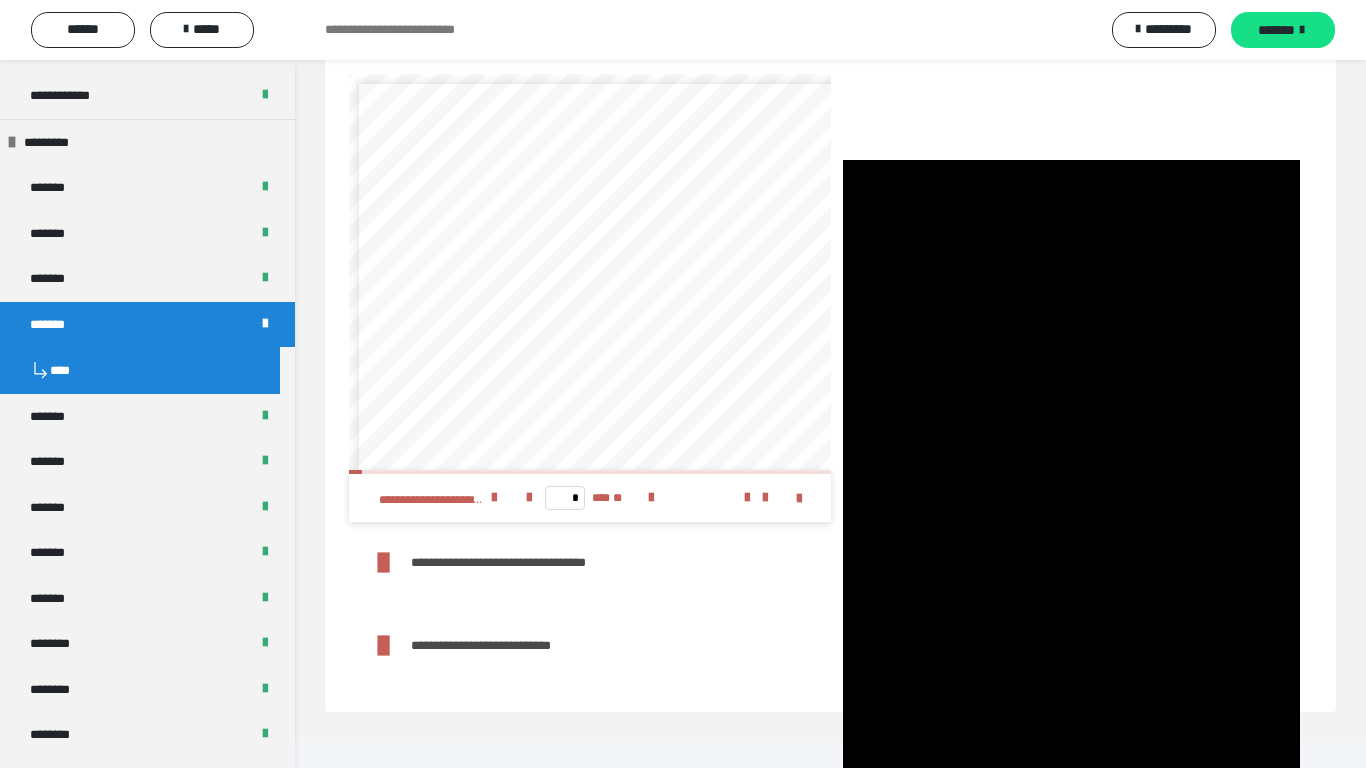 click 